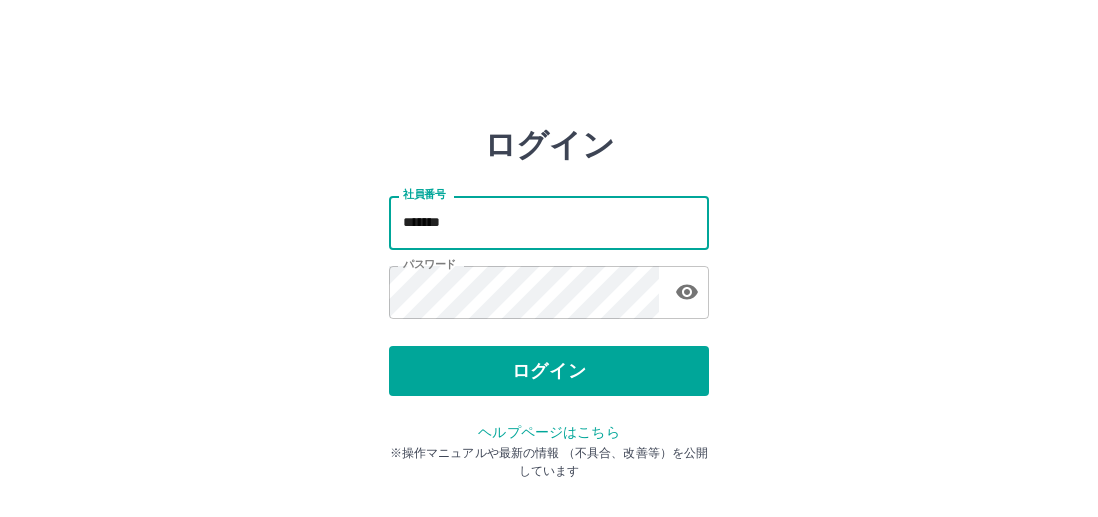 scroll, scrollTop: 0, scrollLeft: 0, axis: both 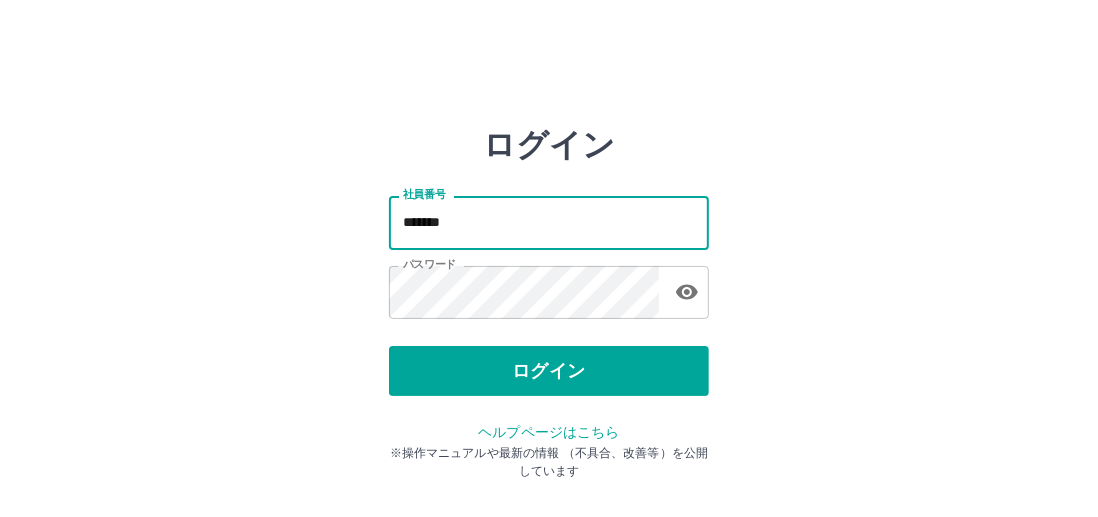 click on "*******" at bounding box center [549, 222] 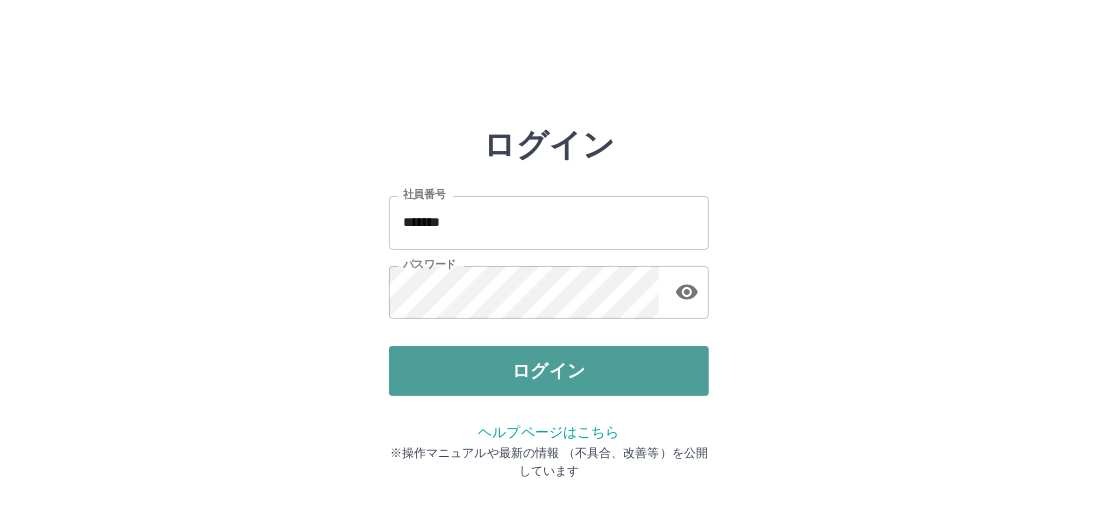 click on "ログイン" at bounding box center [549, 371] 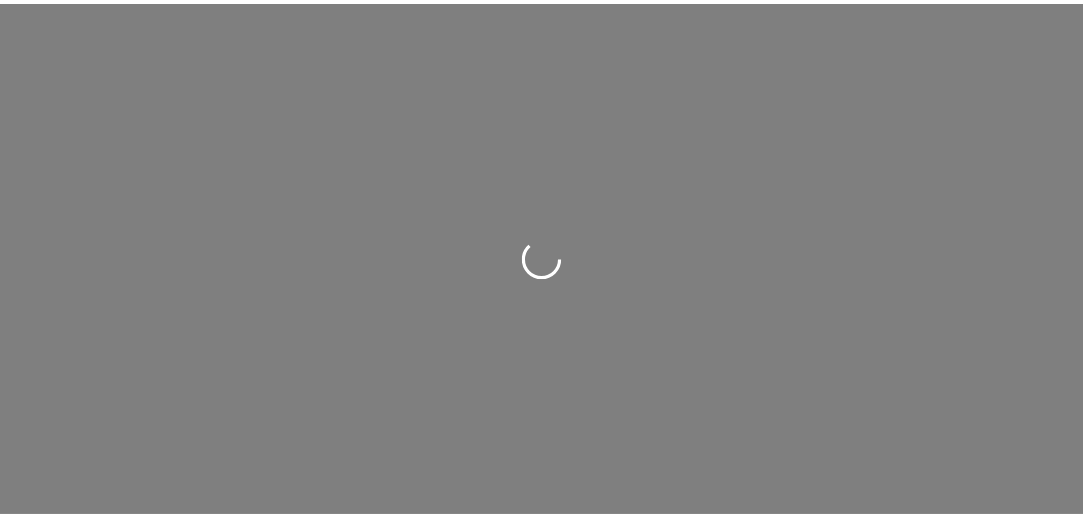 scroll, scrollTop: 0, scrollLeft: 0, axis: both 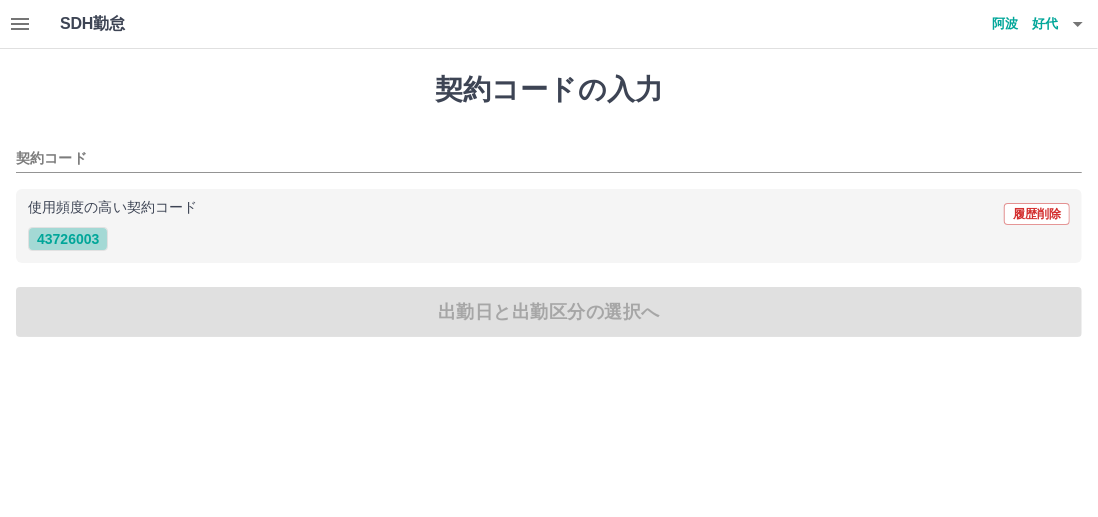 click on "43726003" at bounding box center [68, 239] 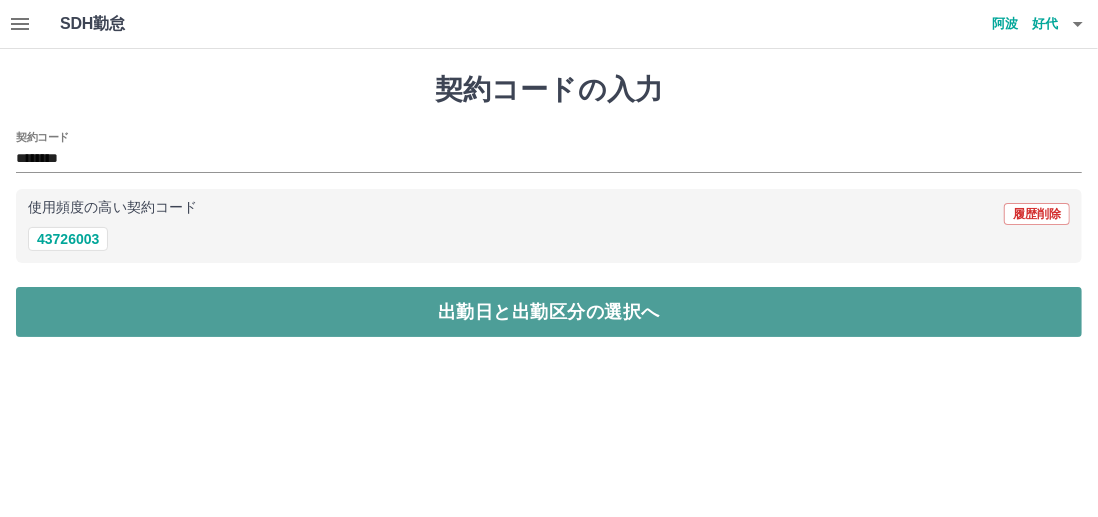 click on "出勤日と出勤区分の選択へ" at bounding box center (549, 312) 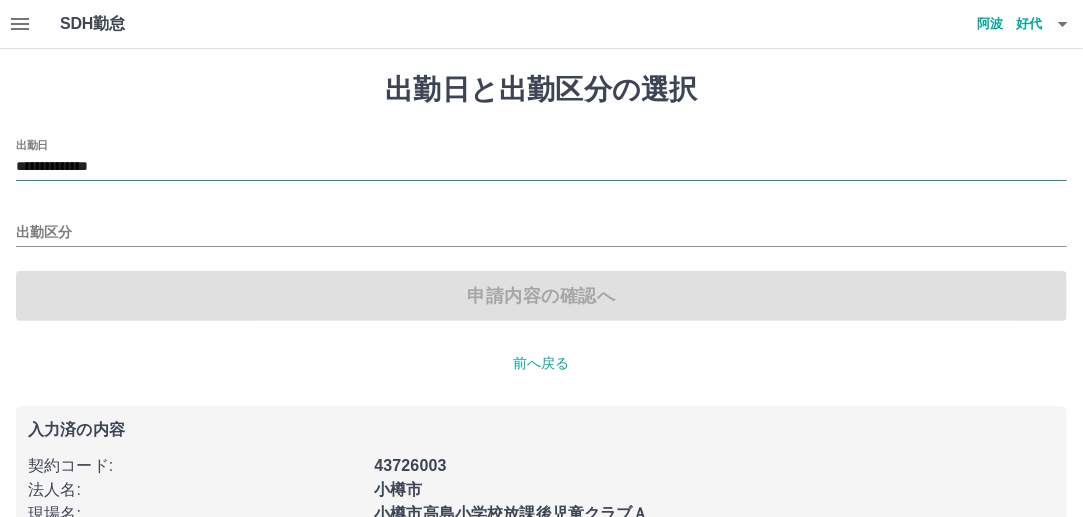 click on "**********" at bounding box center (541, 167) 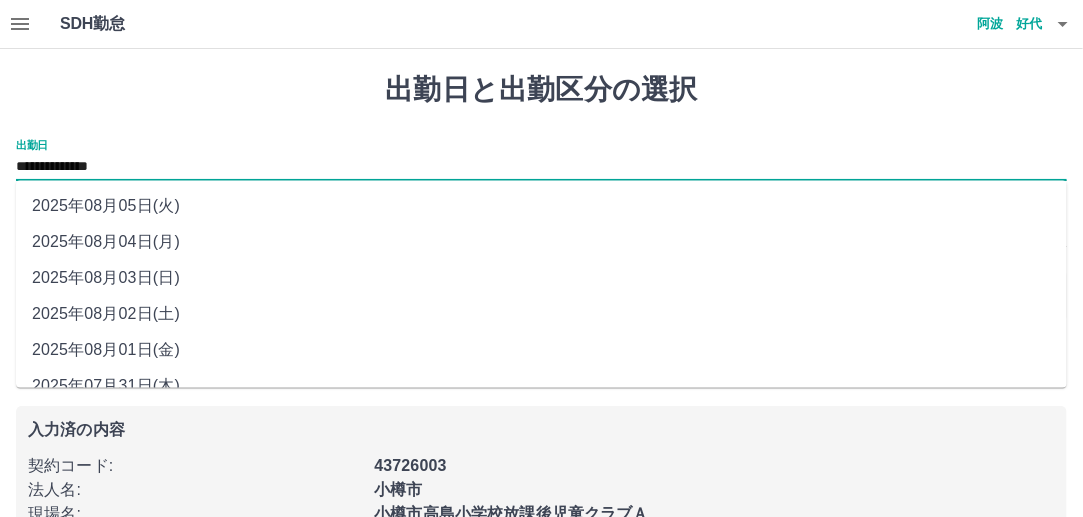 click on "2025年08月03日(日)" at bounding box center [541, 279] 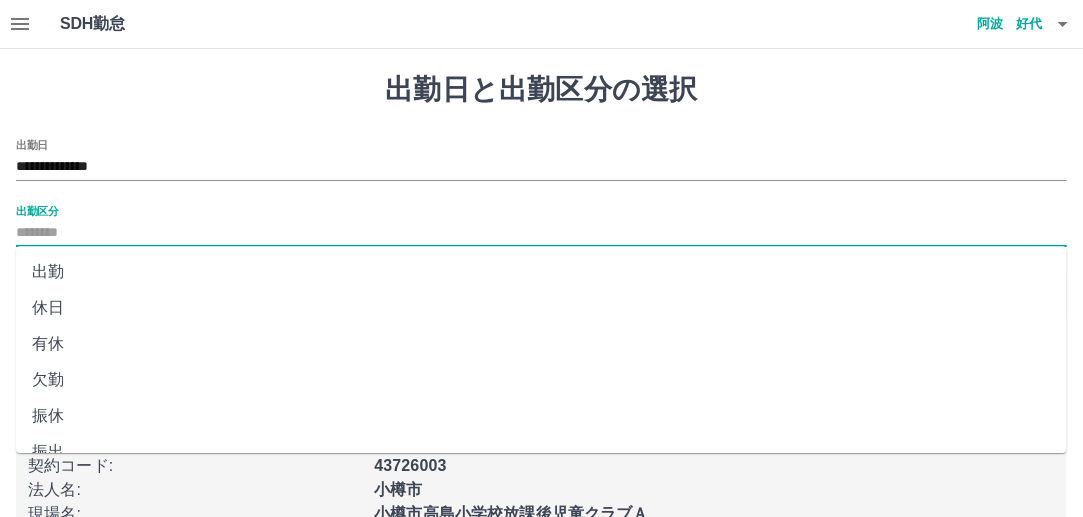click on "出勤区分" at bounding box center (541, 233) 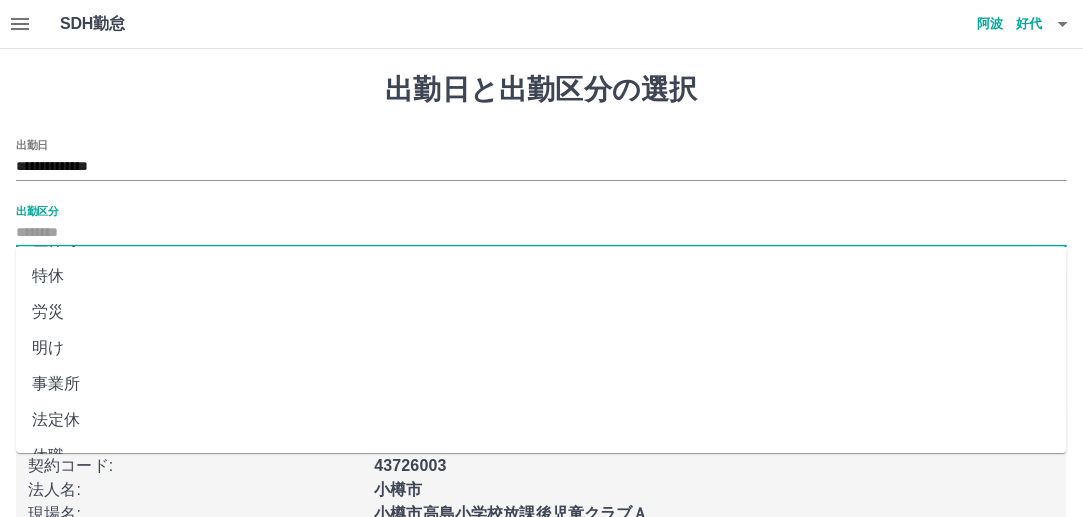 scroll, scrollTop: 457, scrollLeft: 0, axis: vertical 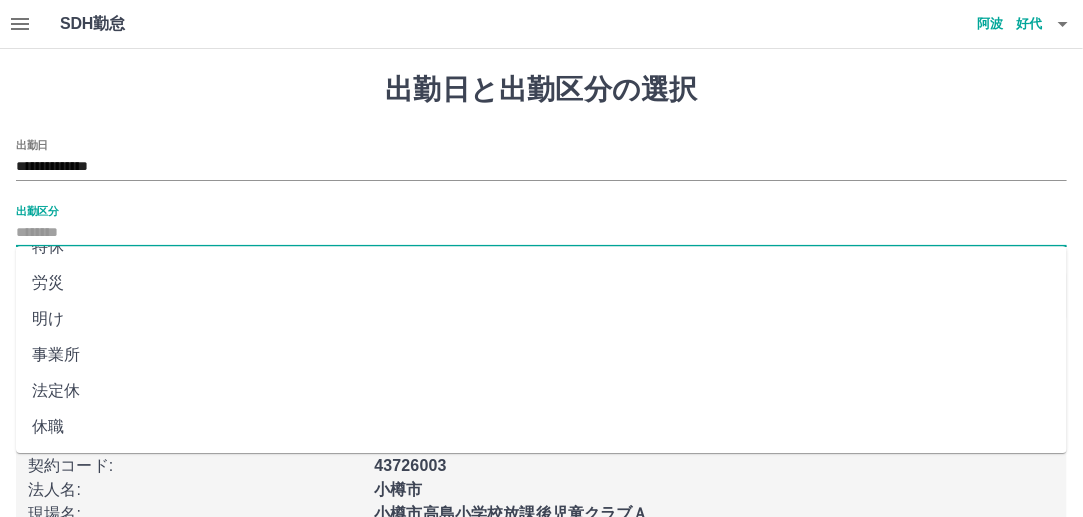 click on "法定休" at bounding box center (541, 391) 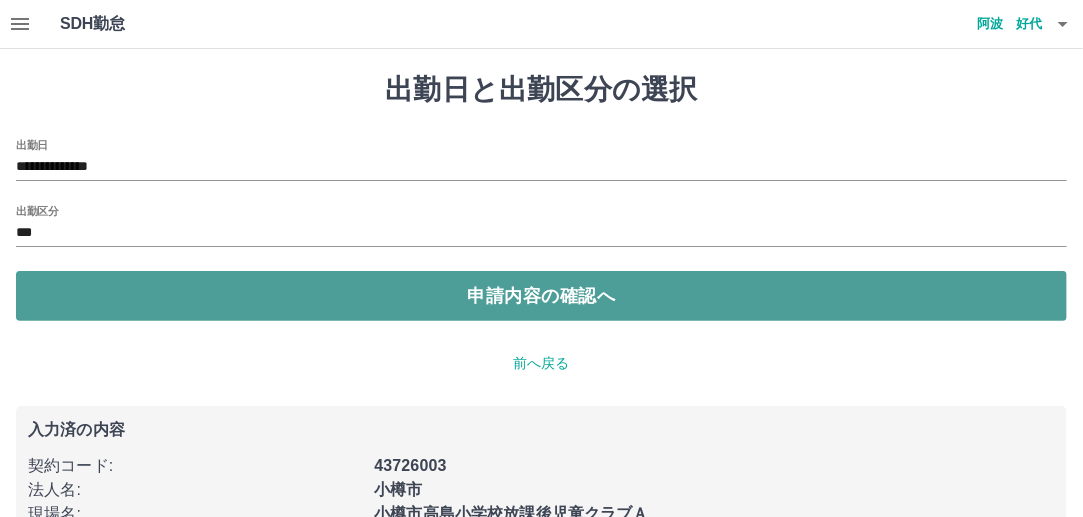 click on "申請内容の確認へ" at bounding box center (541, 296) 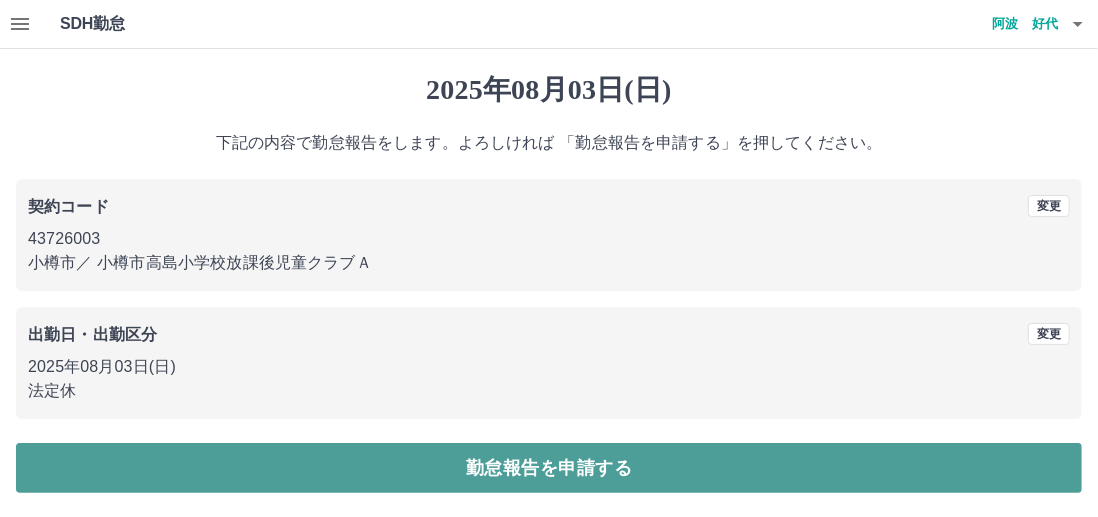 click on "勤怠報告を申請する" at bounding box center [549, 468] 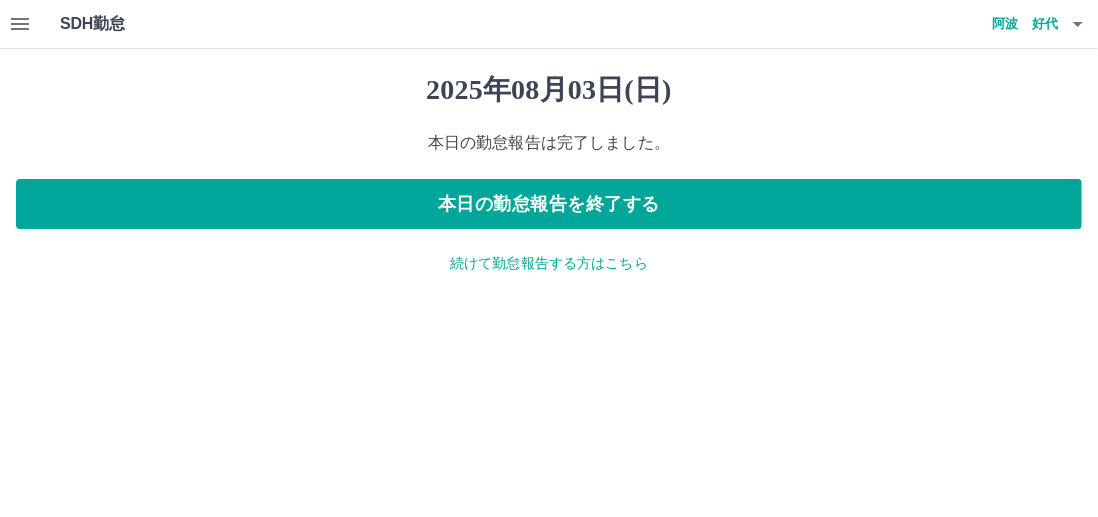 click on "続けて勤怠報告する方はこちら" at bounding box center [549, 263] 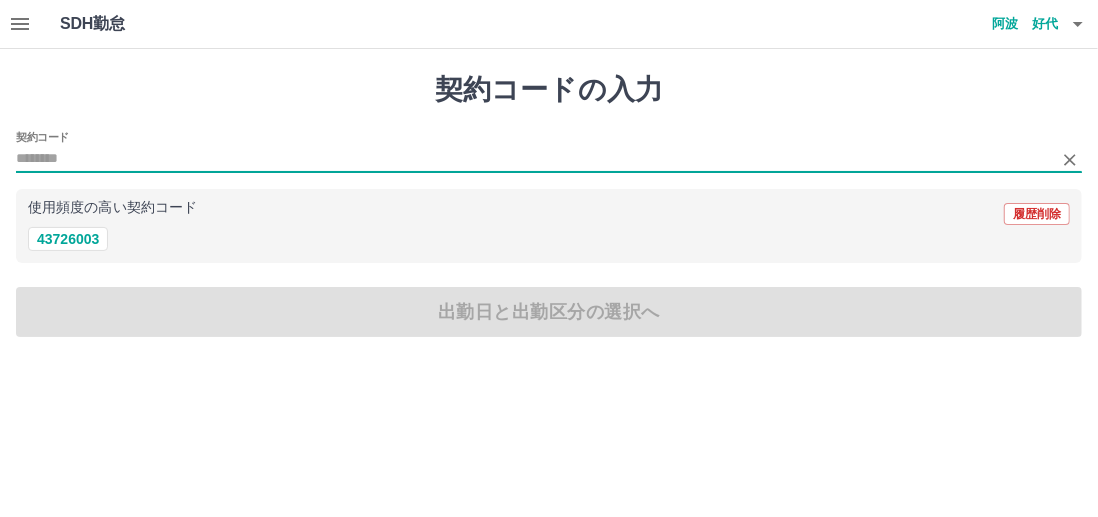 click on "契約コード" at bounding box center (534, 159) 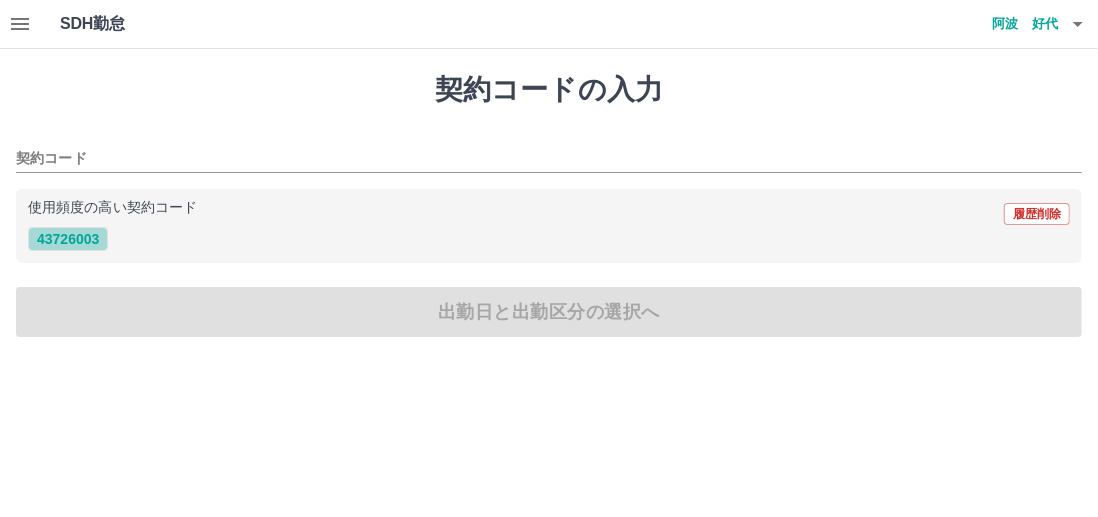 click on "43726003" at bounding box center (68, 239) 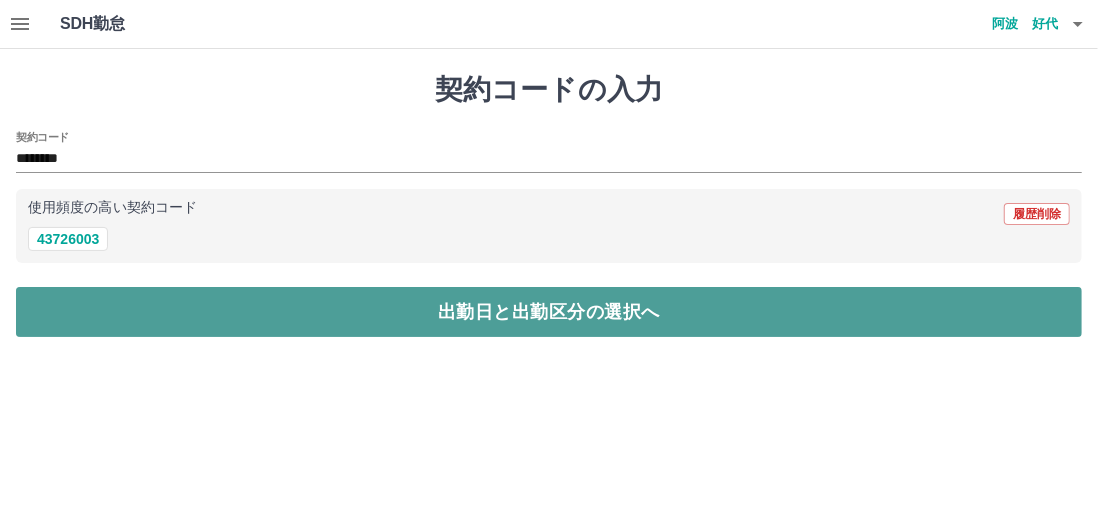 click on "出勤日と出勤区分の選択へ" at bounding box center (549, 312) 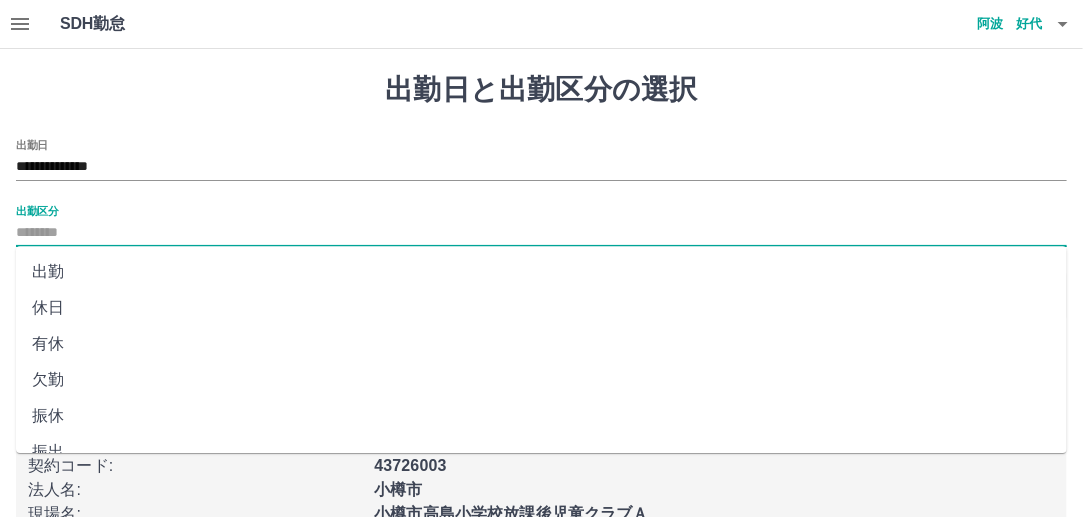 click on "出勤区分" at bounding box center [541, 233] 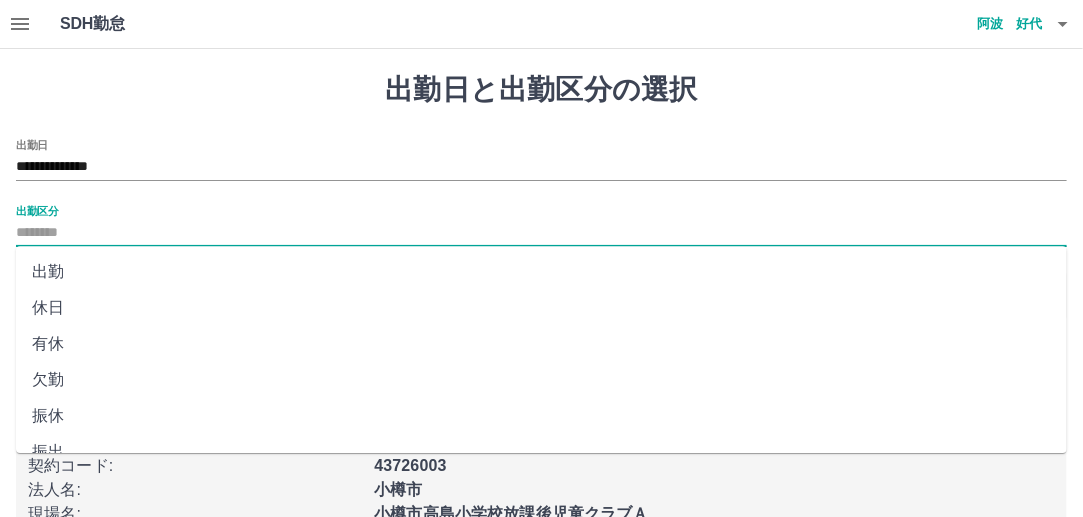 click on "出勤" at bounding box center (541, 272) 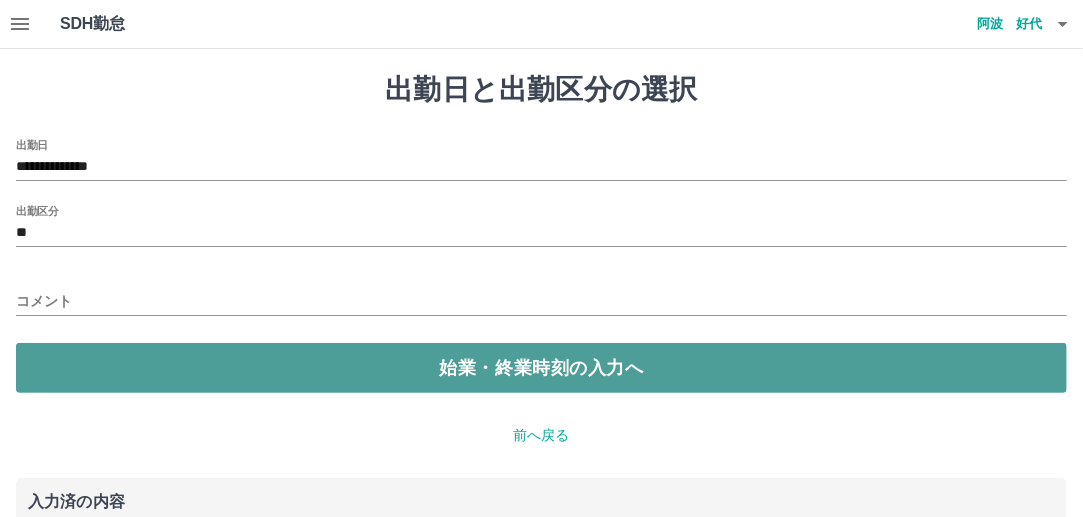 click on "始業・終業時刻の入力へ" at bounding box center [541, 368] 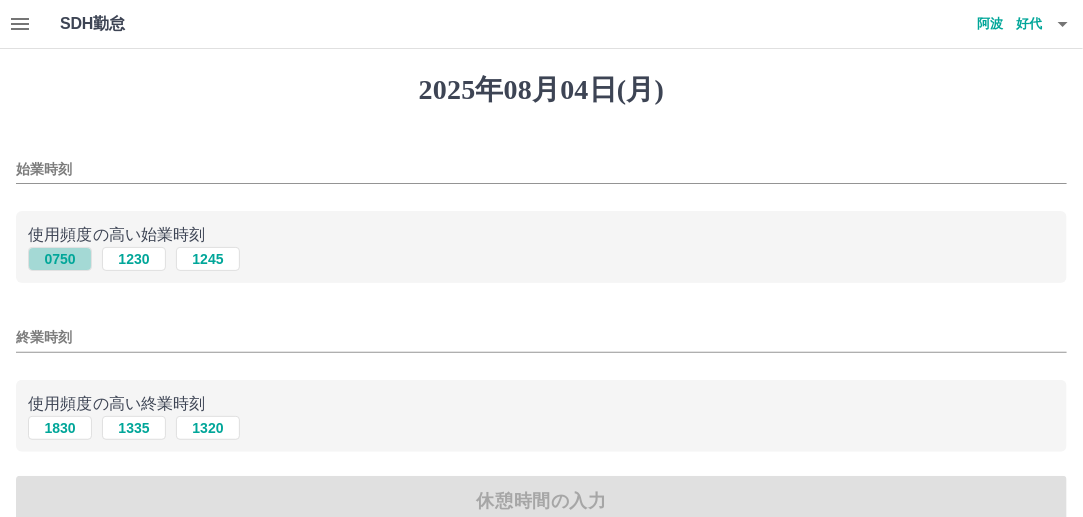 click on "0750" at bounding box center [60, 259] 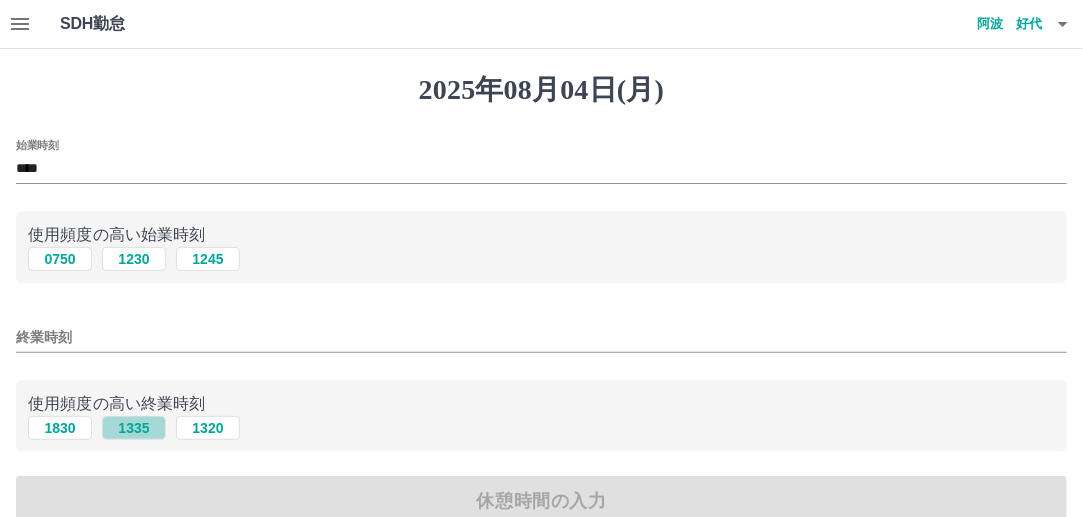 click on "1335" at bounding box center [134, 428] 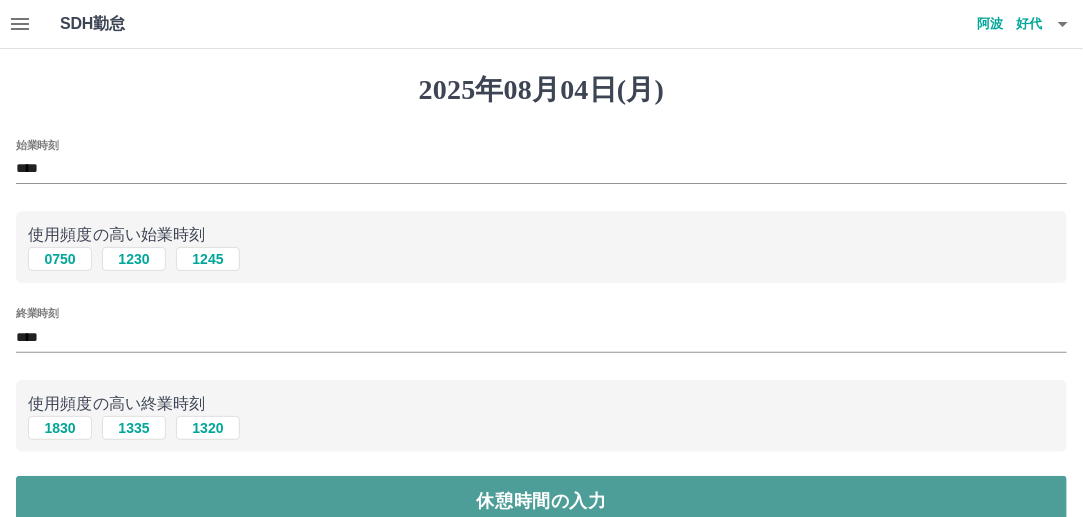 click on "休憩時間の入力" at bounding box center (541, 501) 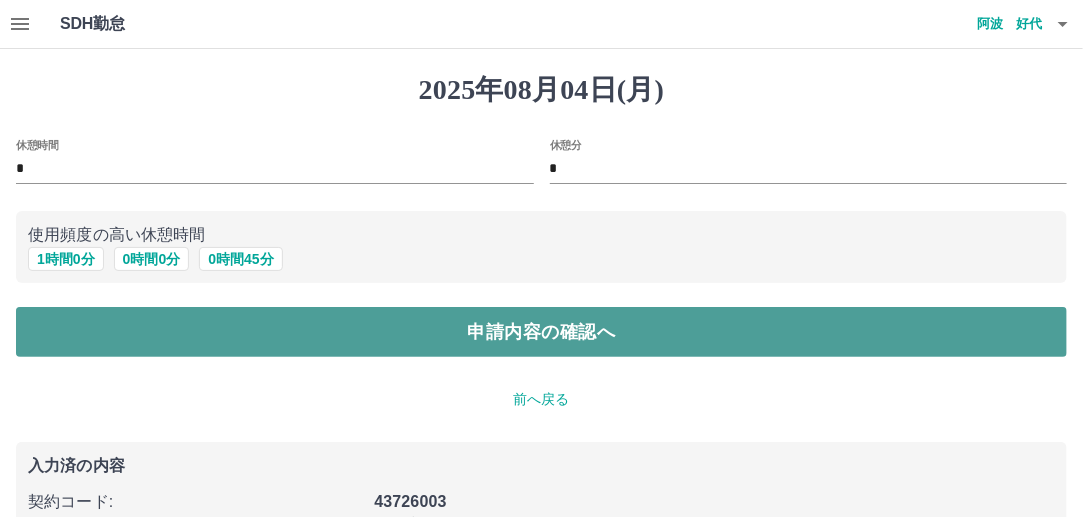 click on "申請内容の確認へ" at bounding box center [541, 332] 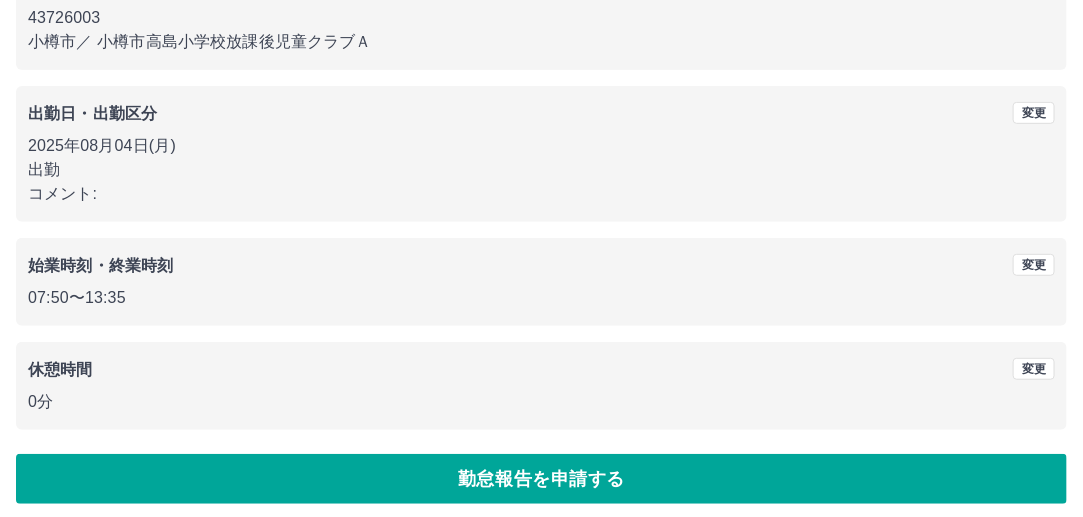 scroll, scrollTop: 230, scrollLeft: 0, axis: vertical 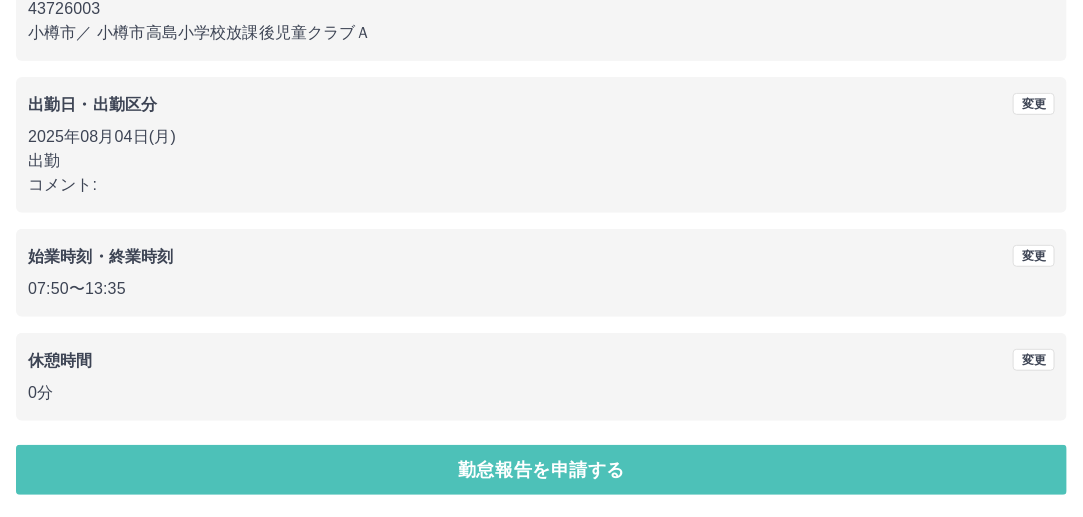 click on "勤怠報告を申請する" at bounding box center (541, 470) 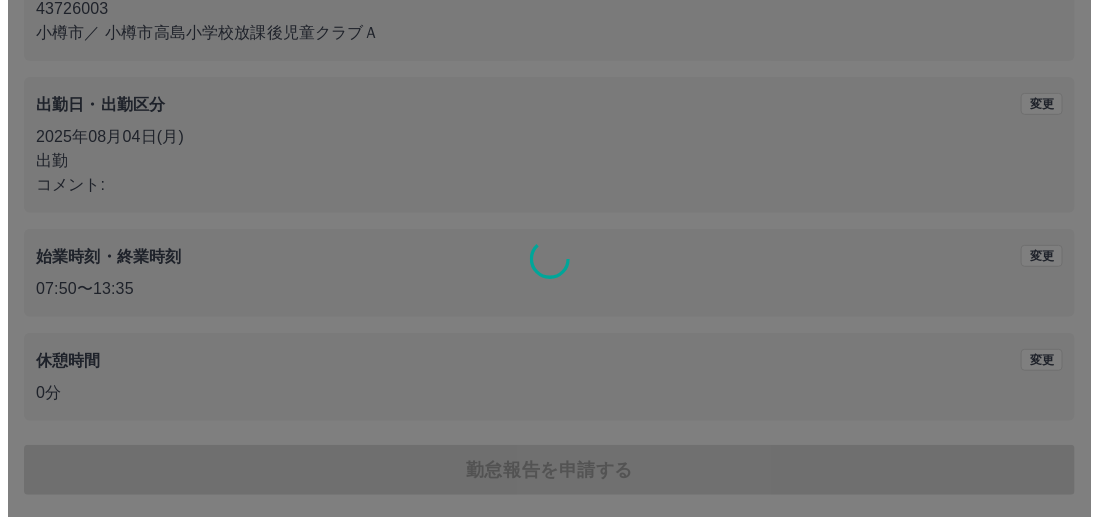 scroll, scrollTop: 0, scrollLeft: 0, axis: both 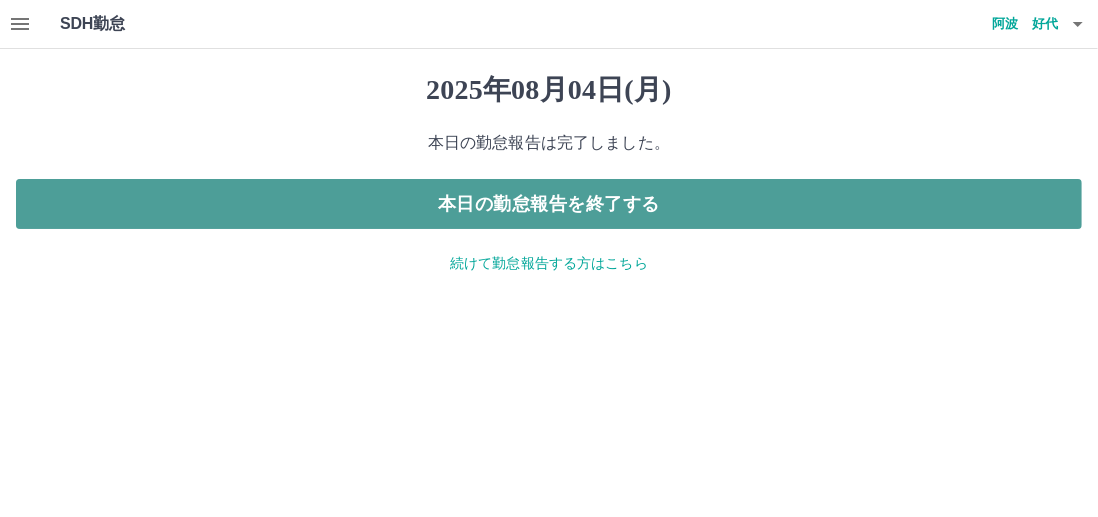 click on "本日の勤怠報告を終了する" at bounding box center (549, 204) 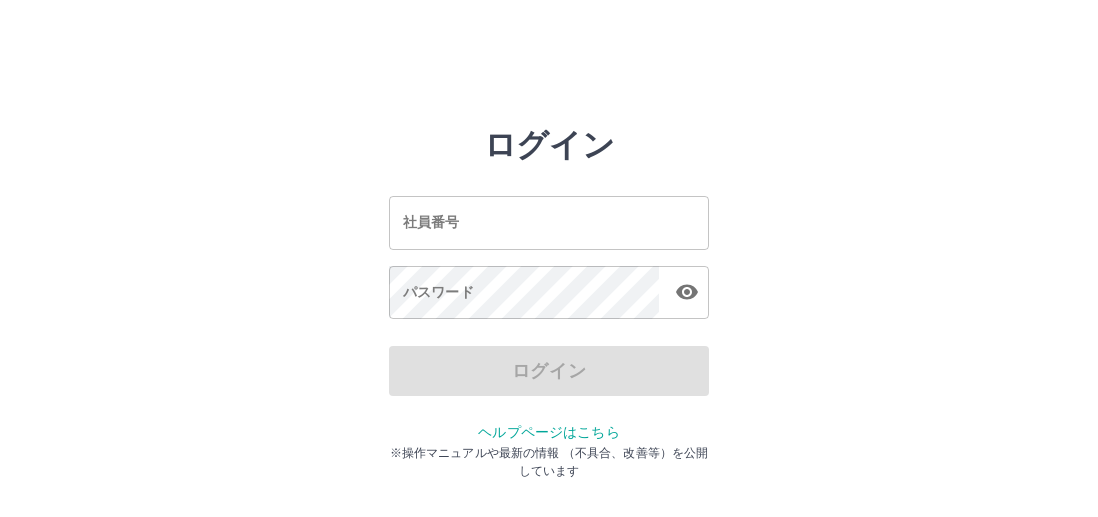 scroll, scrollTop: 0, scrollLeft: 0, axis: both 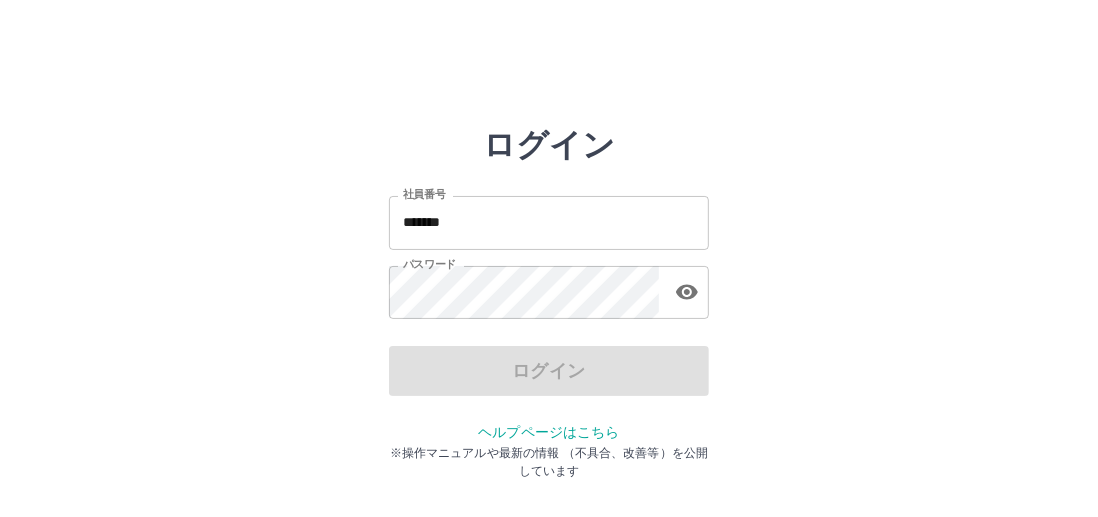 click on "*******" at bounding box center (549, 222) 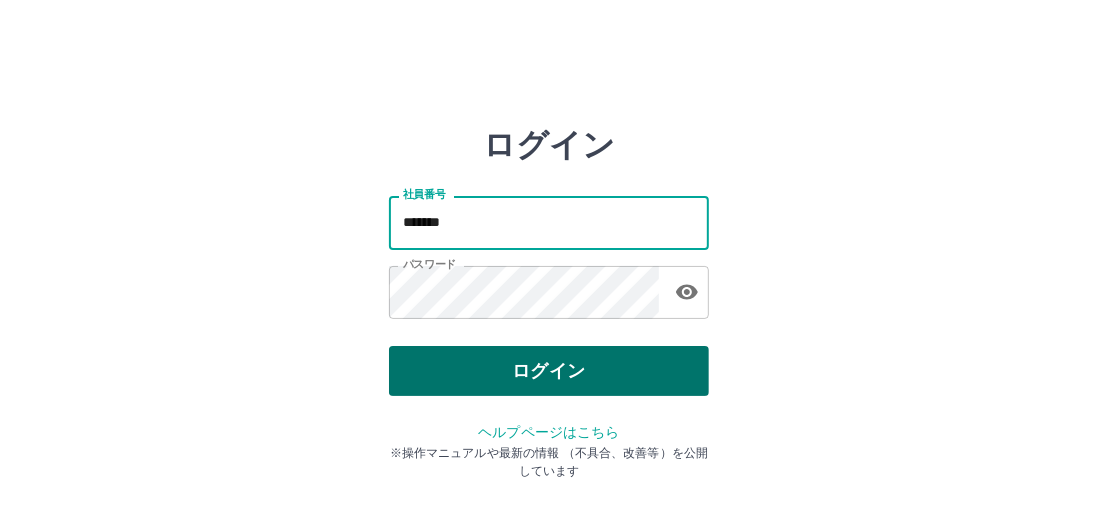 type on "*******" 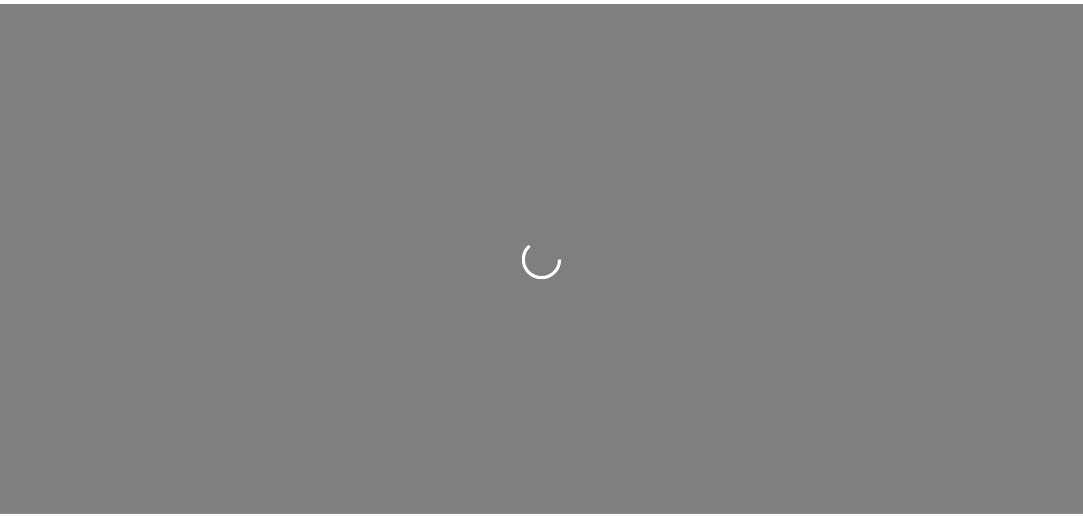 scroll, scrollTop: 0, scrollLeft: 0, axis: both 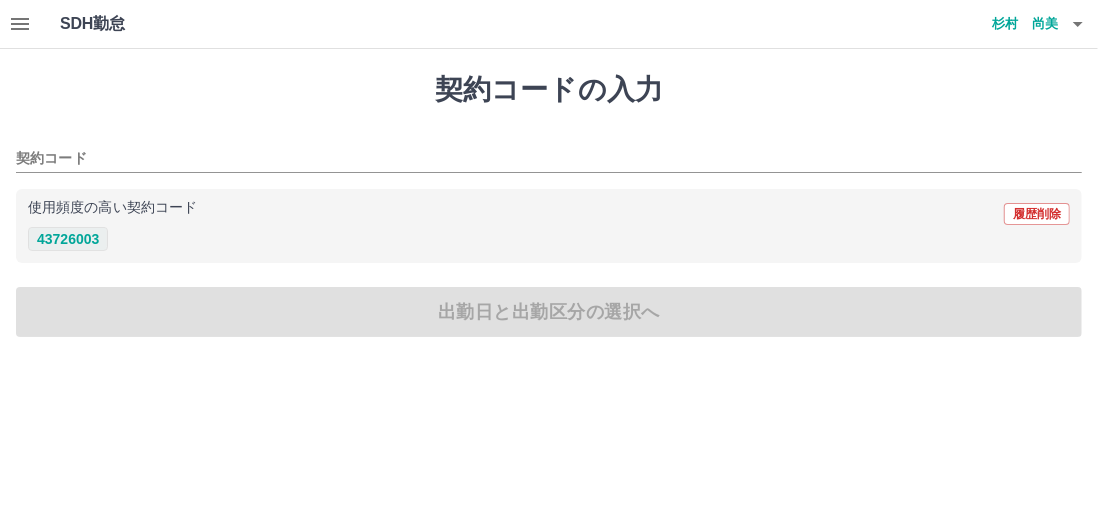 click on "43726003" at bounding box center (68, 239) 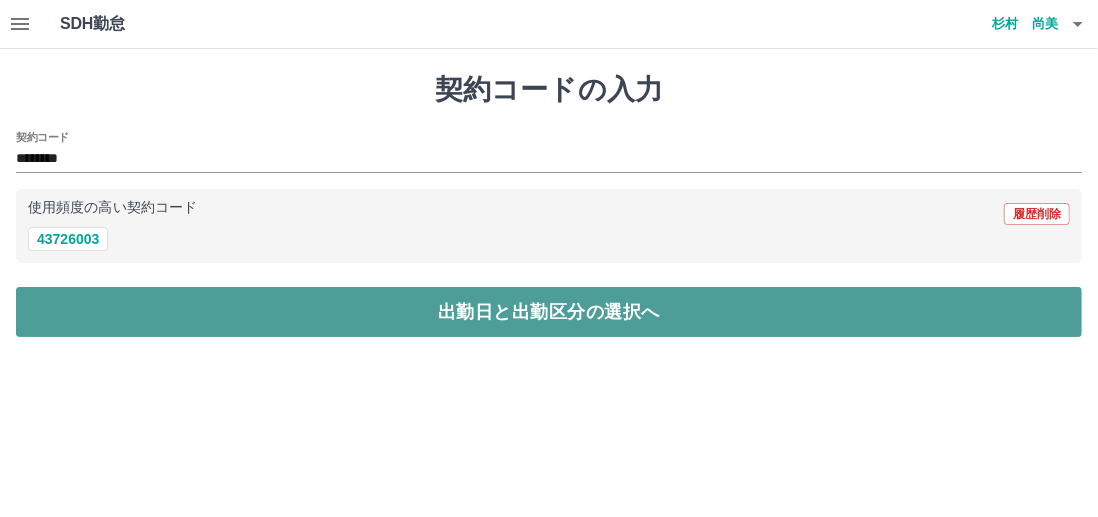 click on "出勤日と出勤区分の選択へ" at bounding box center [549, 312] 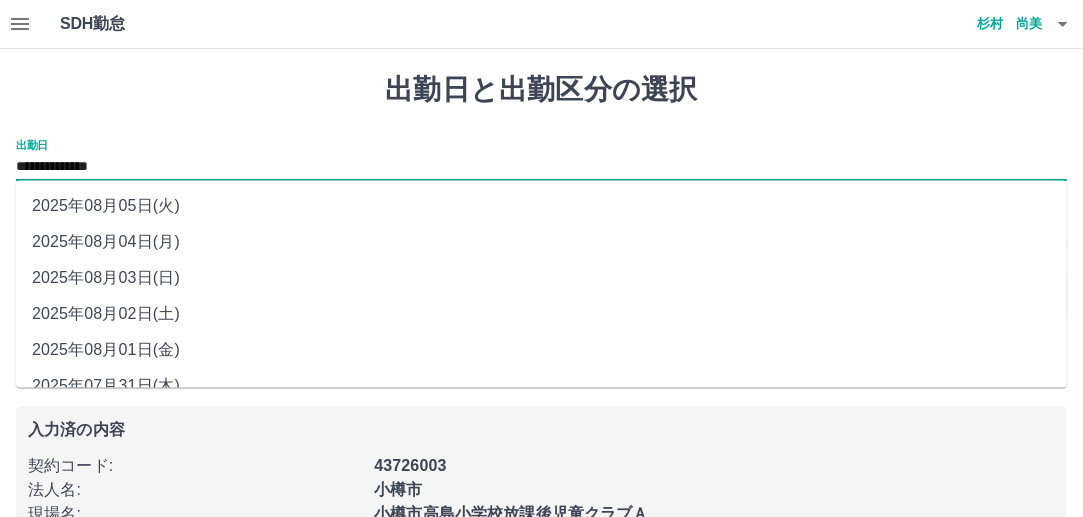 click on "**********" at bounding box center [541, 167] 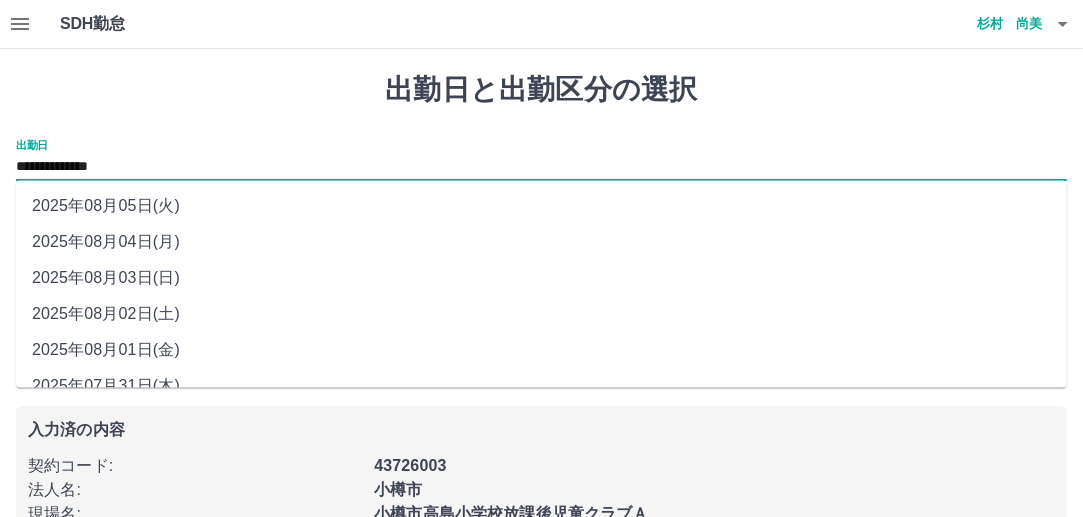 click on "2025年08月03日(日)" at bounding box center [541, 279] 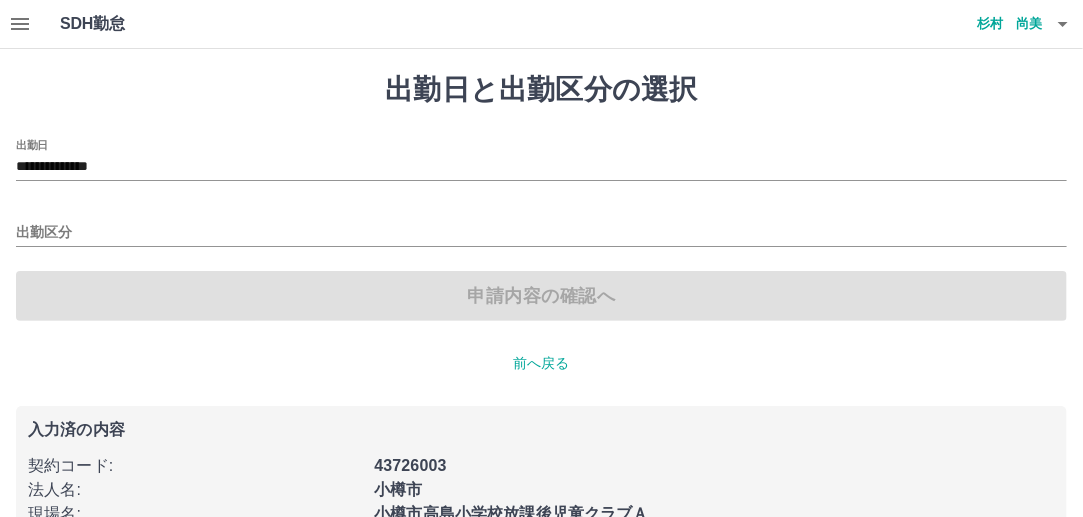 click on "申請内容の確認へ" at bounding box center [541, 296] 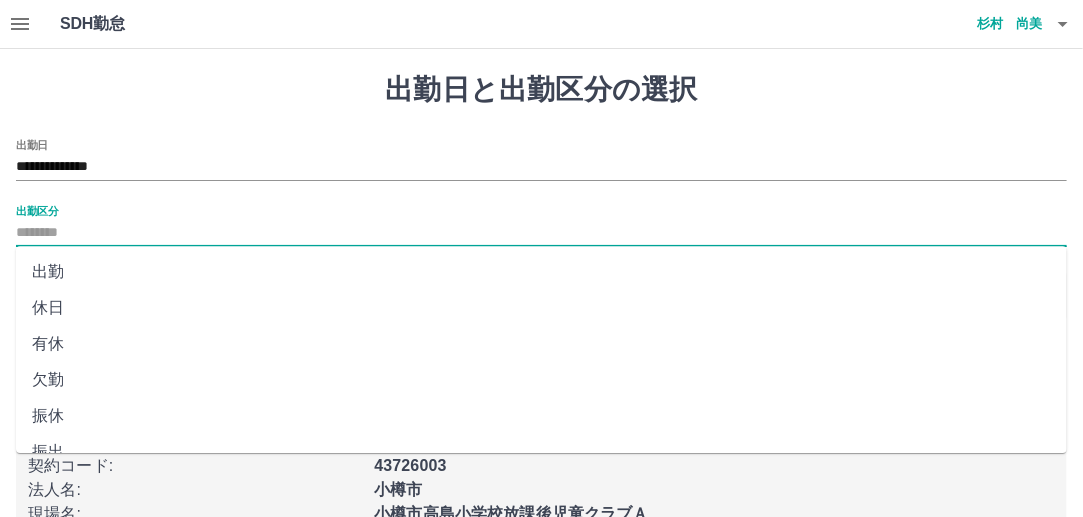 click on "出勤区分" at bounding box center (541, 233) 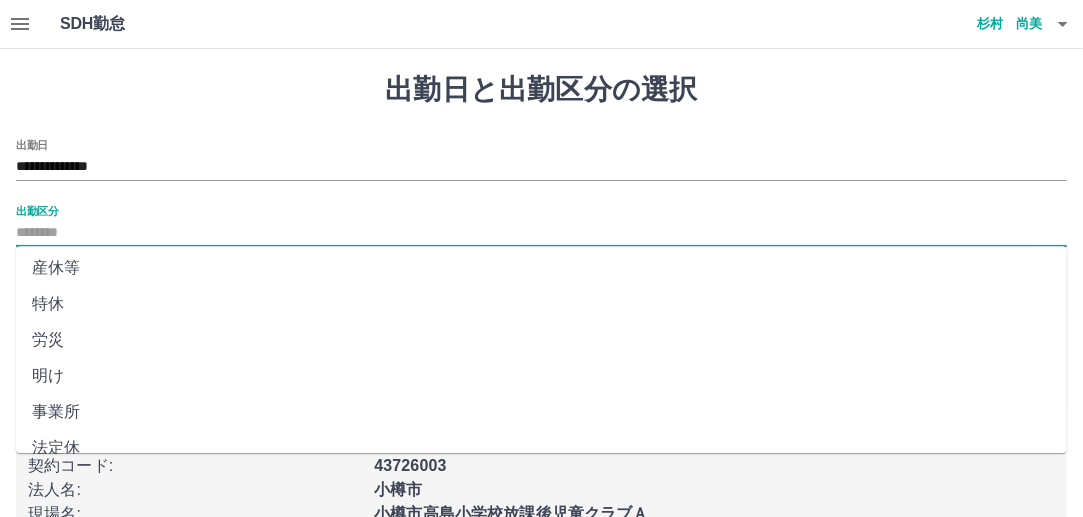 scroll, scrollTop: 457, scrollLeft: 0, axis: vertical 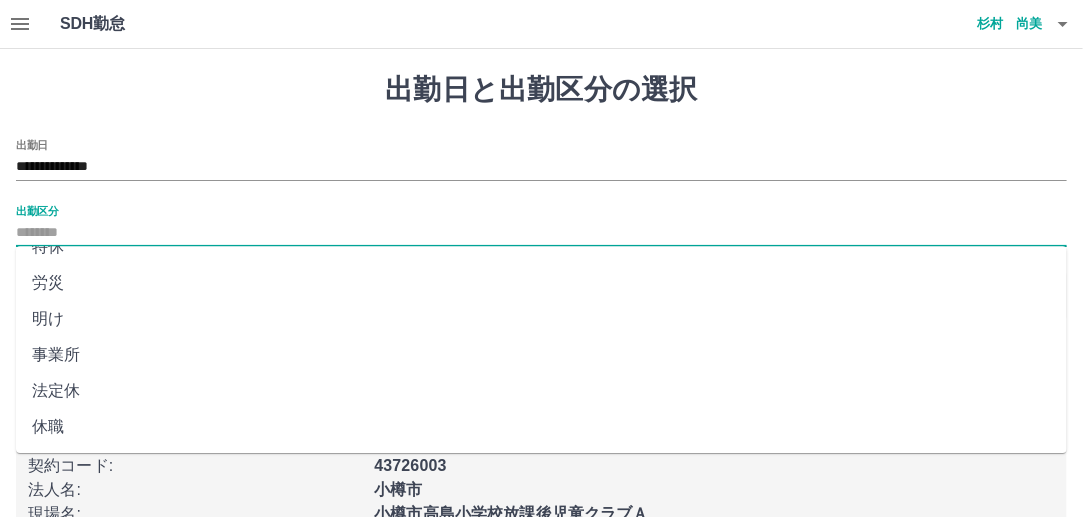 click on "法定休" at bounding box center (541, 391) 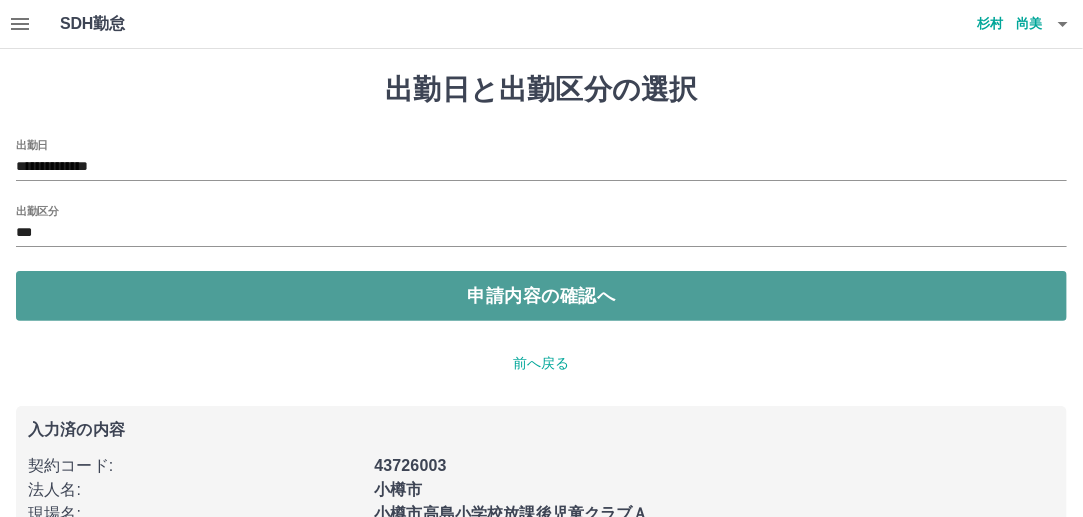 click on "申請内容の確認へ" at bounding box center (541, 296) 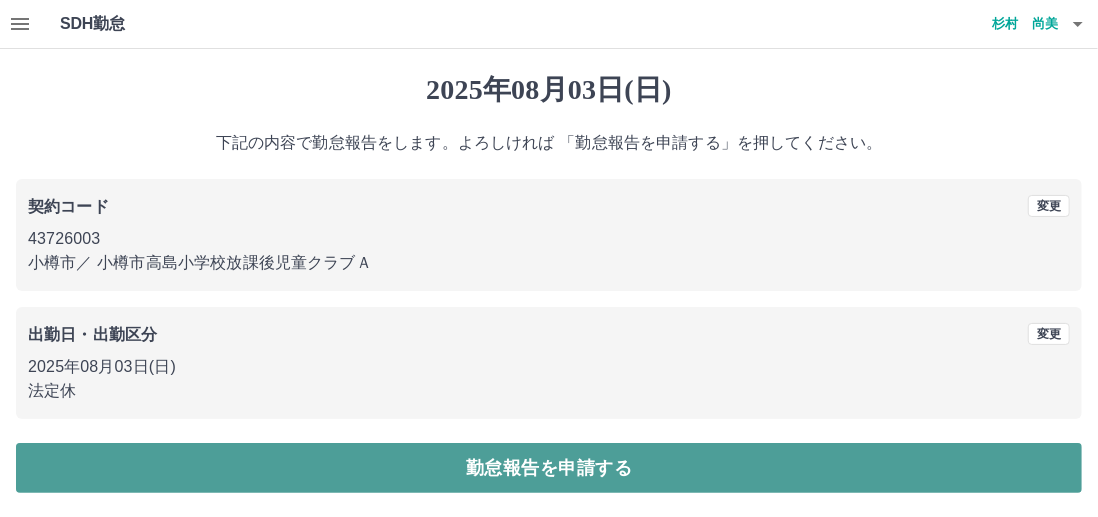 click on "勤怠報告を申請する" at bounding box center (549, 468) 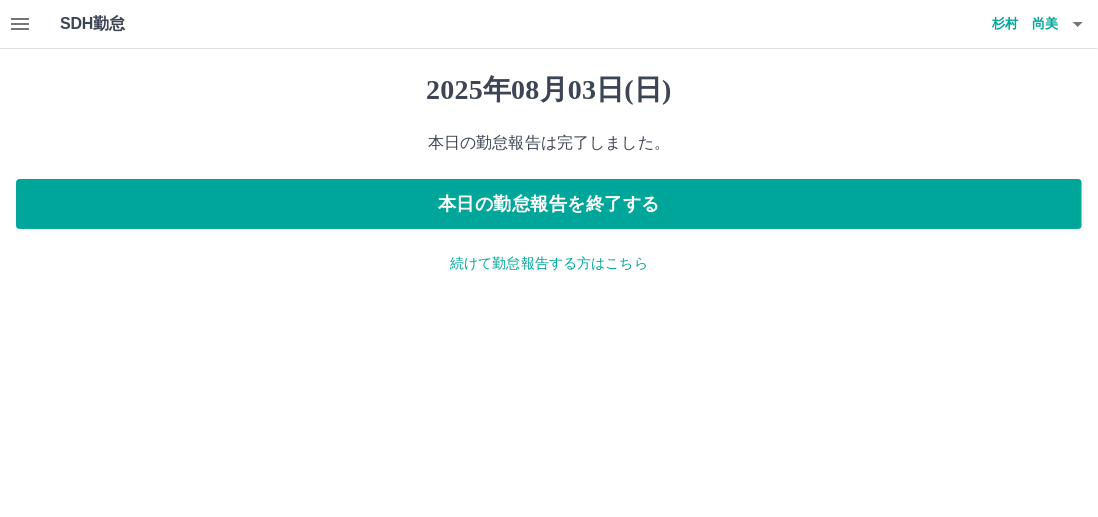 click on "続けて勤怠報告する方はこちら" at bounding box center (549, 263) 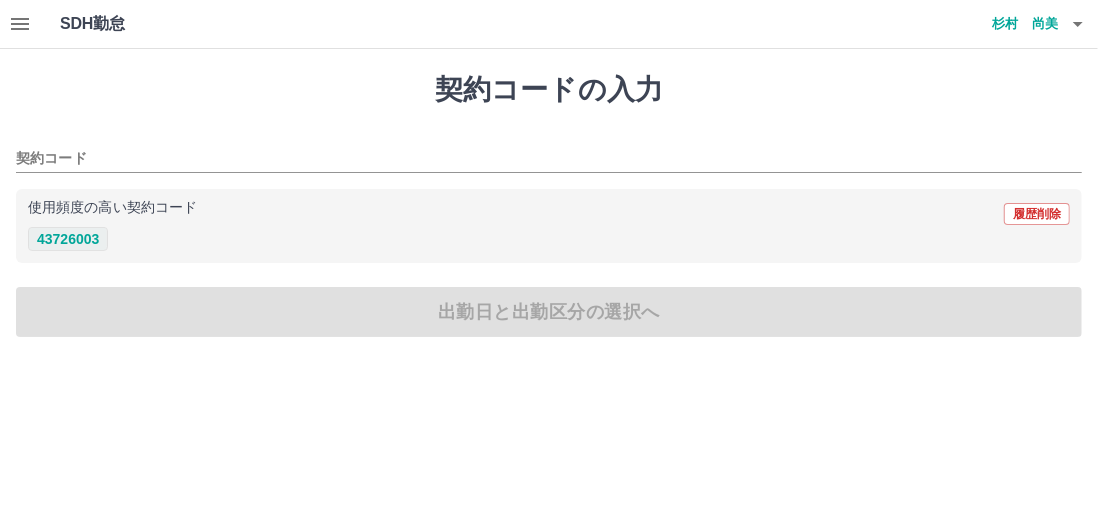 click on "43726003" at bounding box center [68, 239] 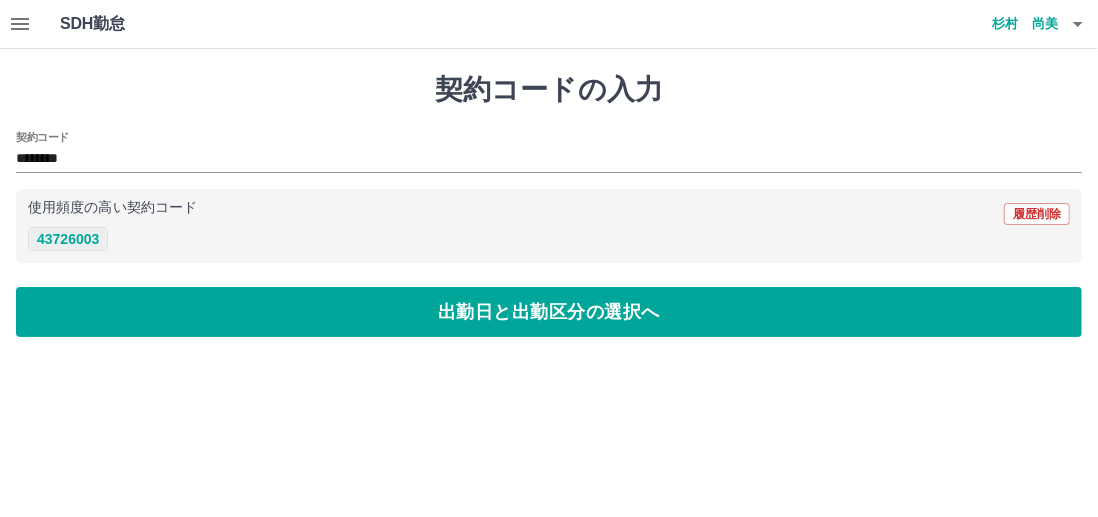 type on "********" 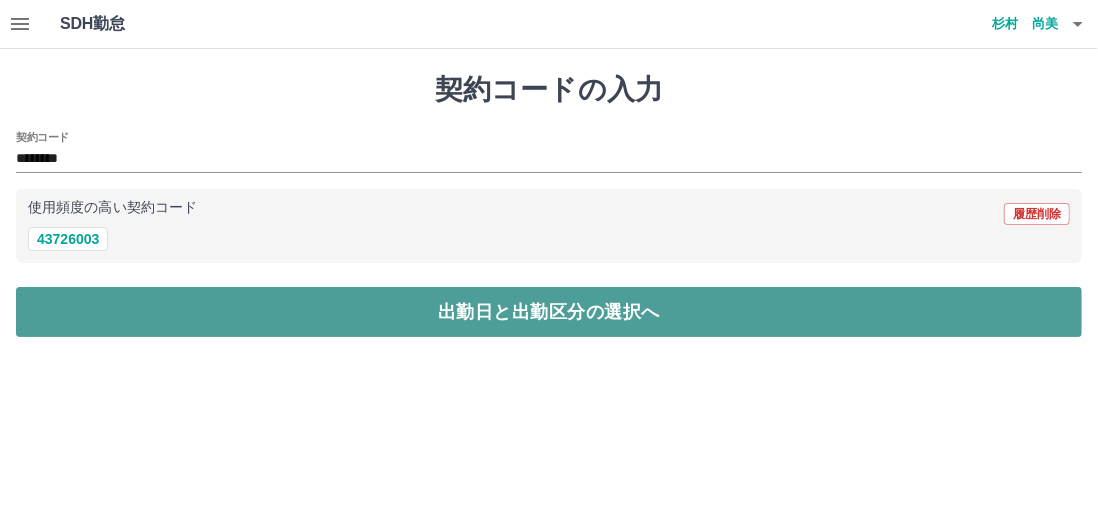 click on "出勤日と出勤区分の選択へ" at bounding box center (549, 312) 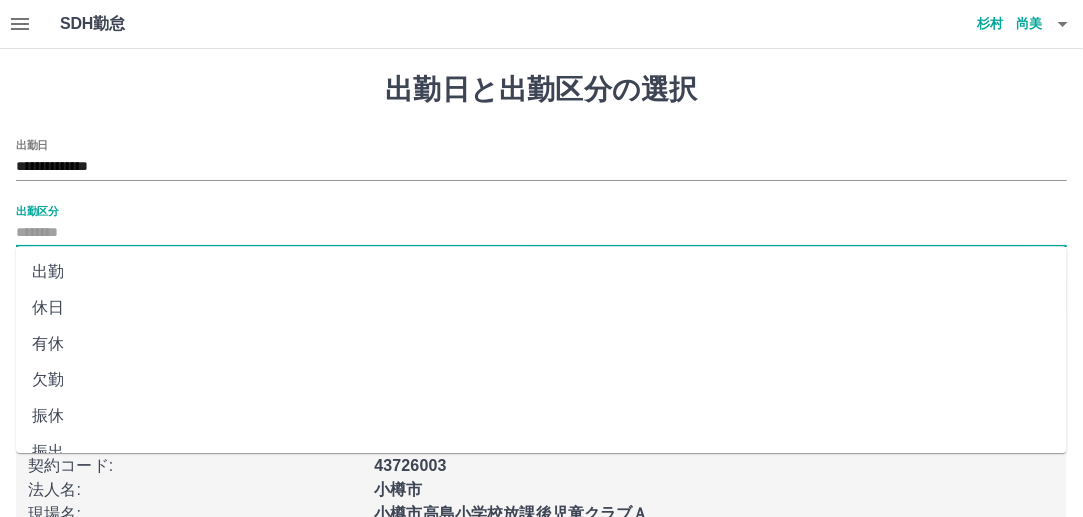 click on "出勤区分" at bounding box center (541, 233) 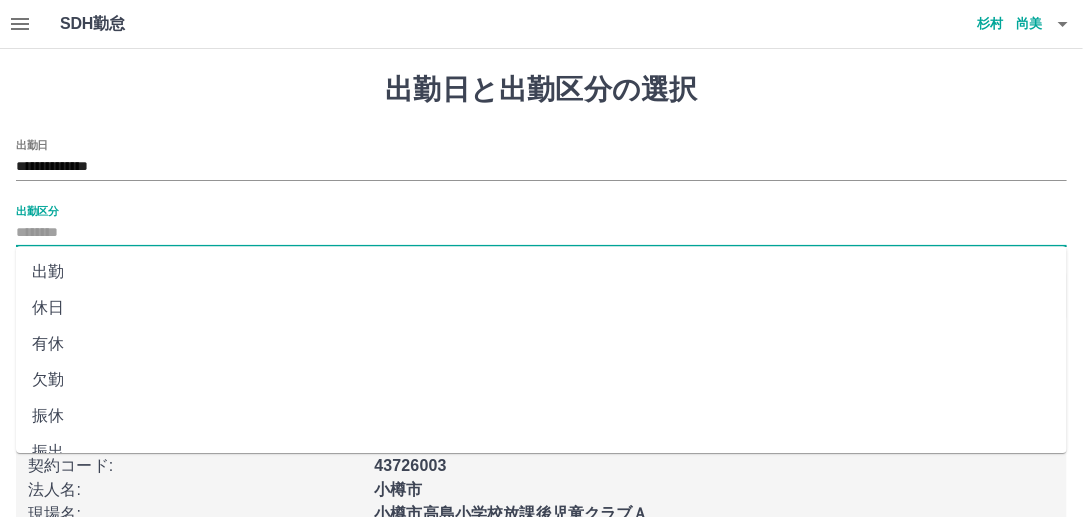click on "出勤" at bounding box center (541, 272) 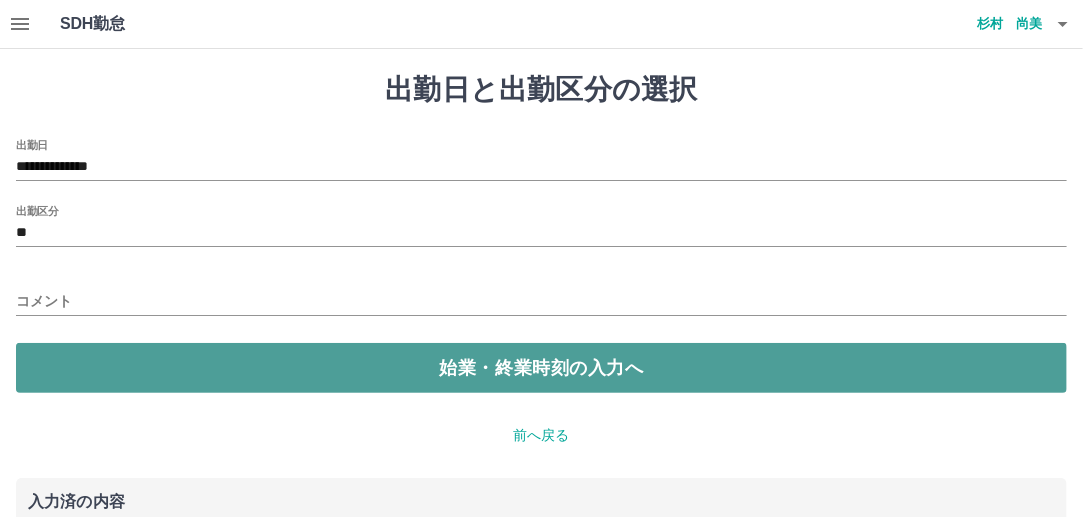 click on "始業・終業時刻の入力へ" at bounding box center (541, 368) 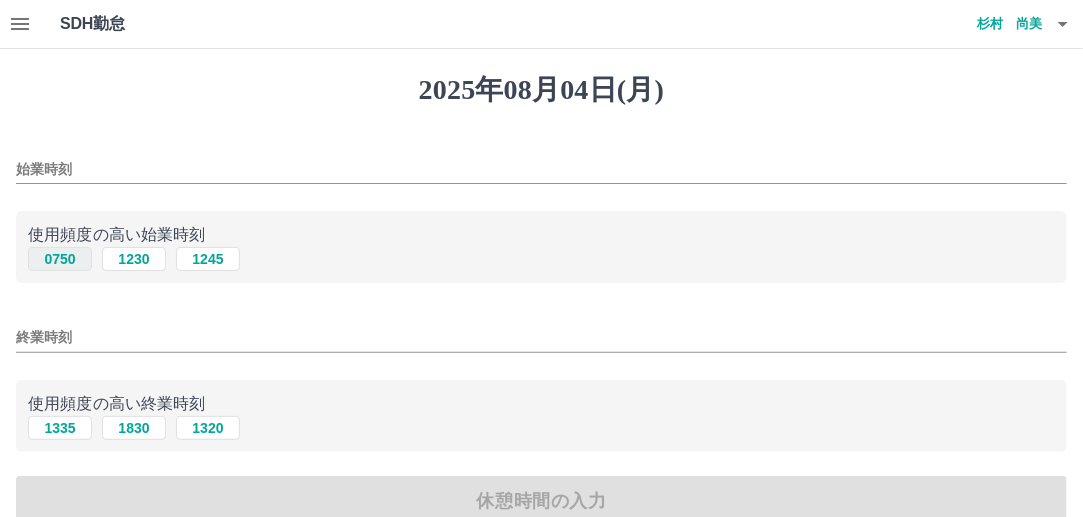 click on "0750" at bounding box center [60, 259] 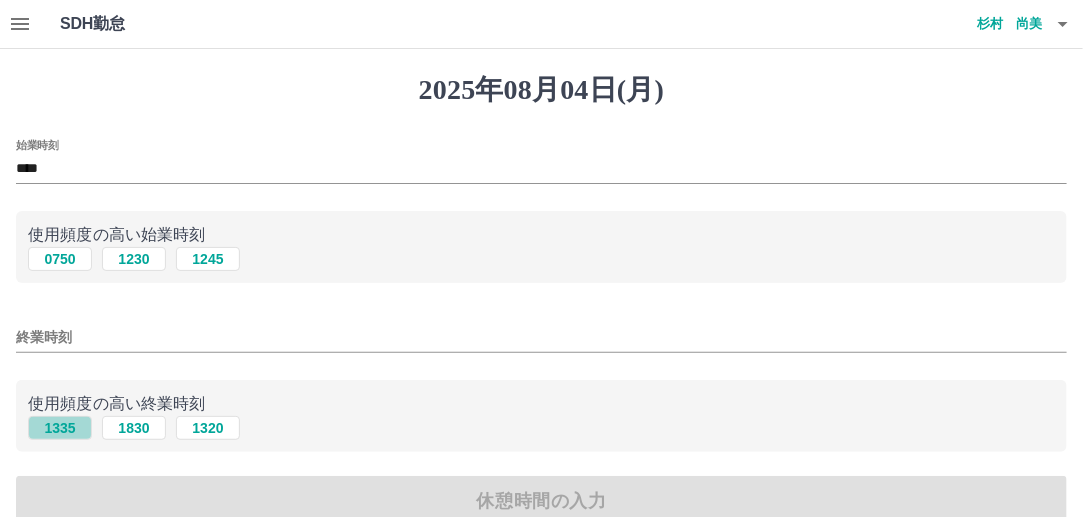 click on "1335" at bounding box center [60, 428] 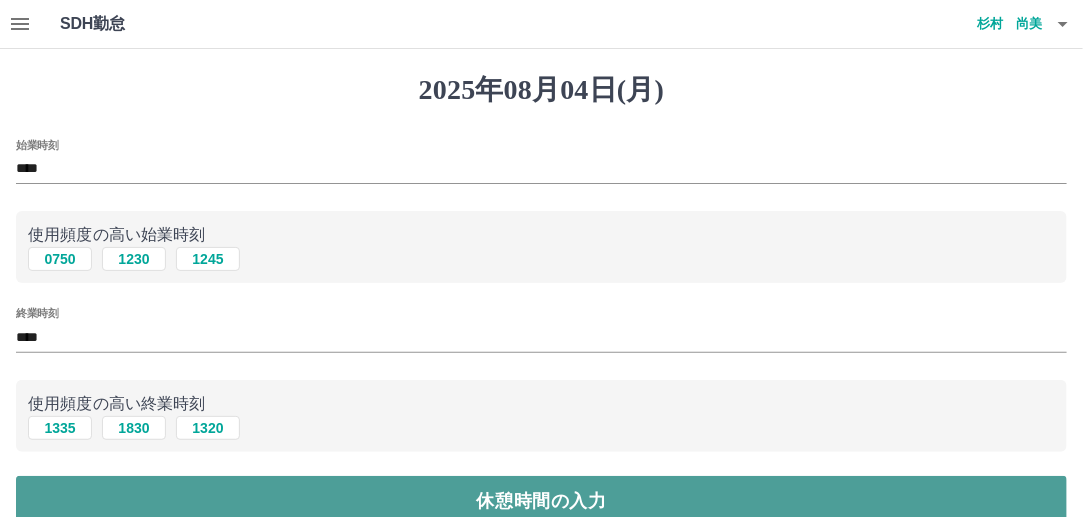 click on "休憩時間の入力" at bounding box center (541, 501) 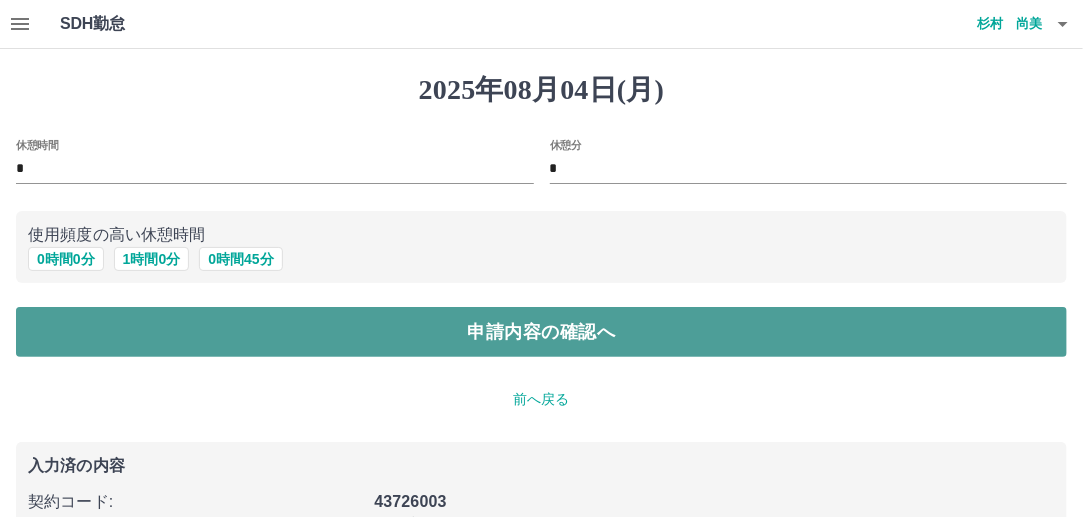 click on "申請内容の確認へ" at bounding box center (541, 332) 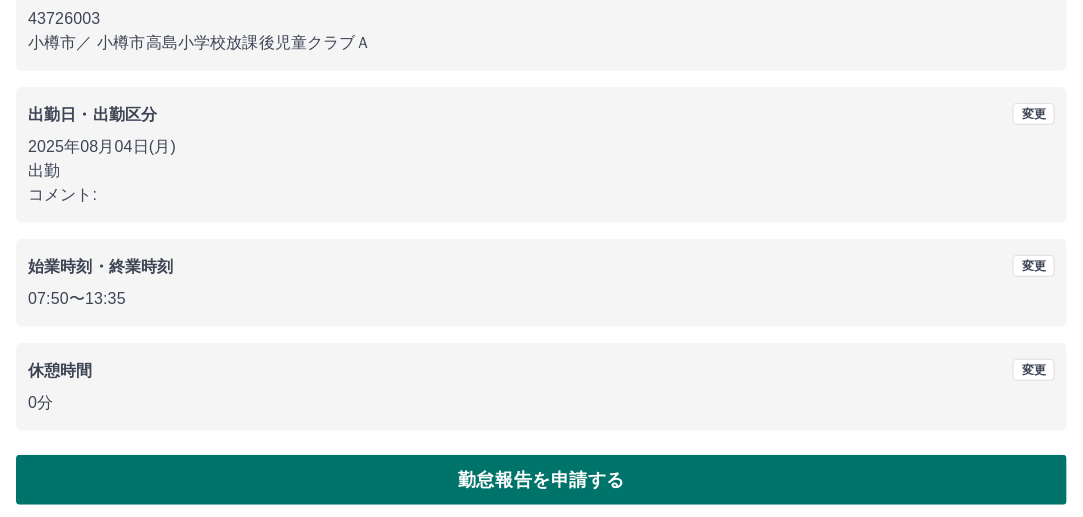 scroll, scrollTop: 230, scrollLeft: 0, axis: vertical 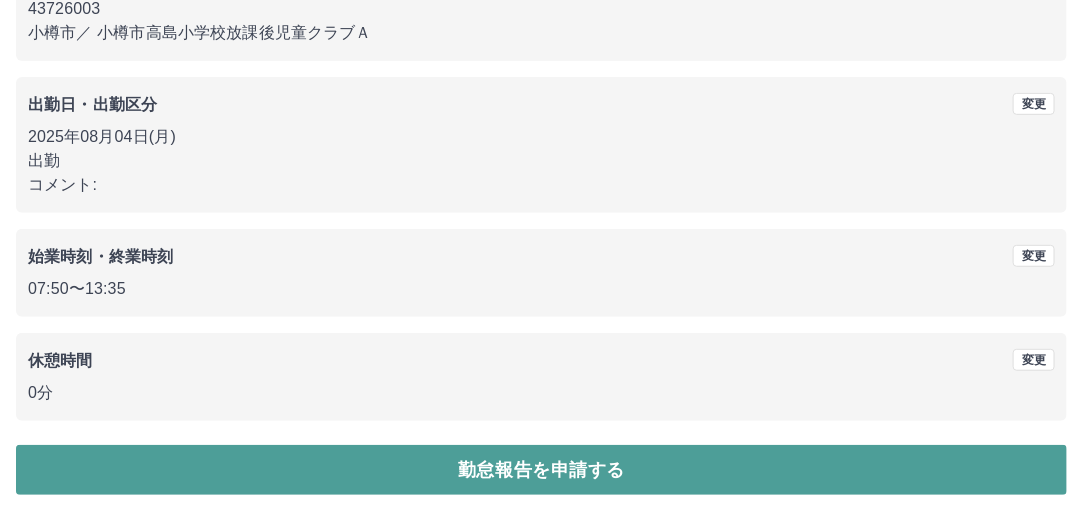 click on "勤怠報告を申請する" at bounding box center (541, 470) 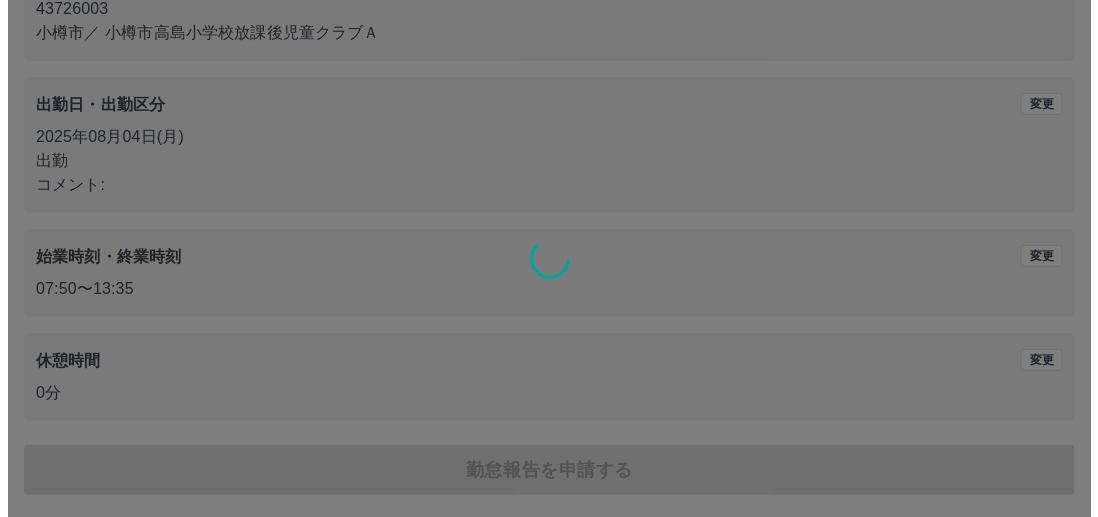 scroll, scrollTop: 0, scrollLeft: 0, axis: both 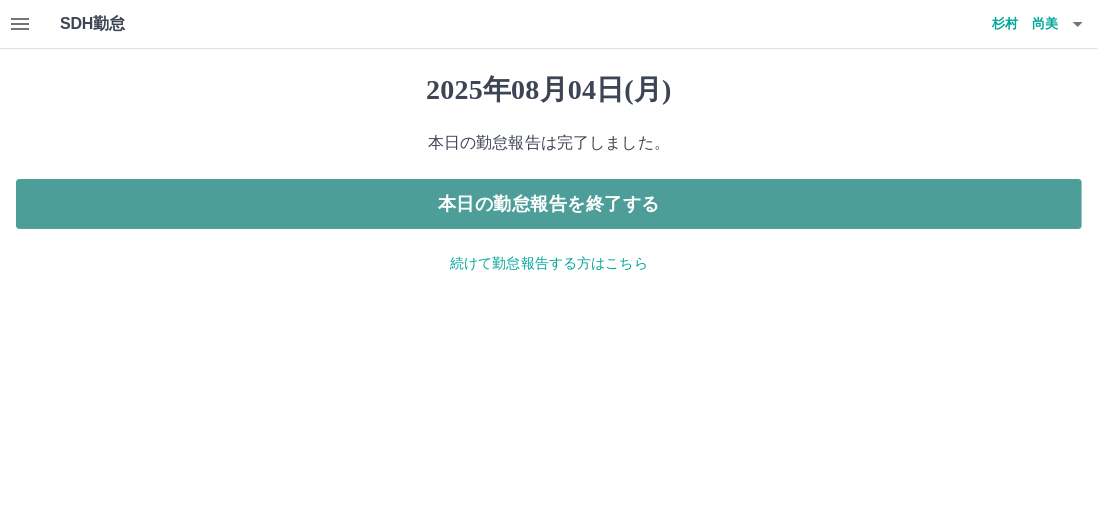 click on "本日の勤怠報告を終了する" at bounding box center [549, 204] 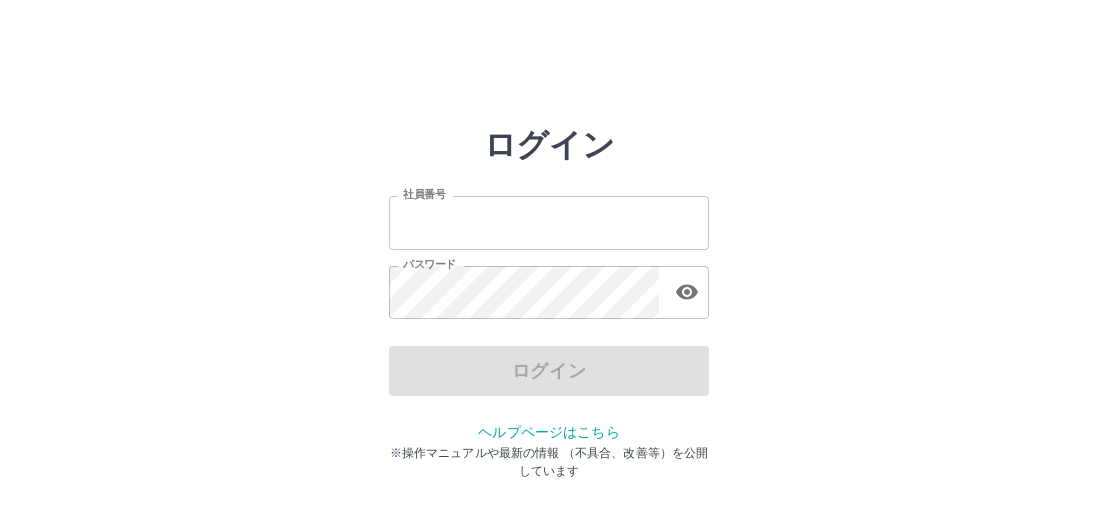 scroll, scrollTop: 0, scrollLeft: 0, axis: both 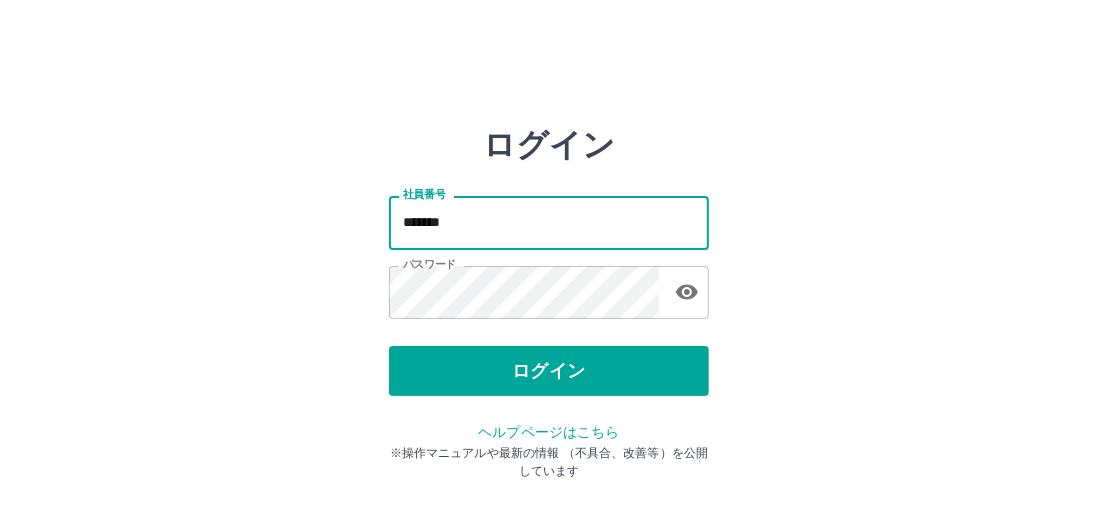 click on "*******" at bounding box center [549, 222] 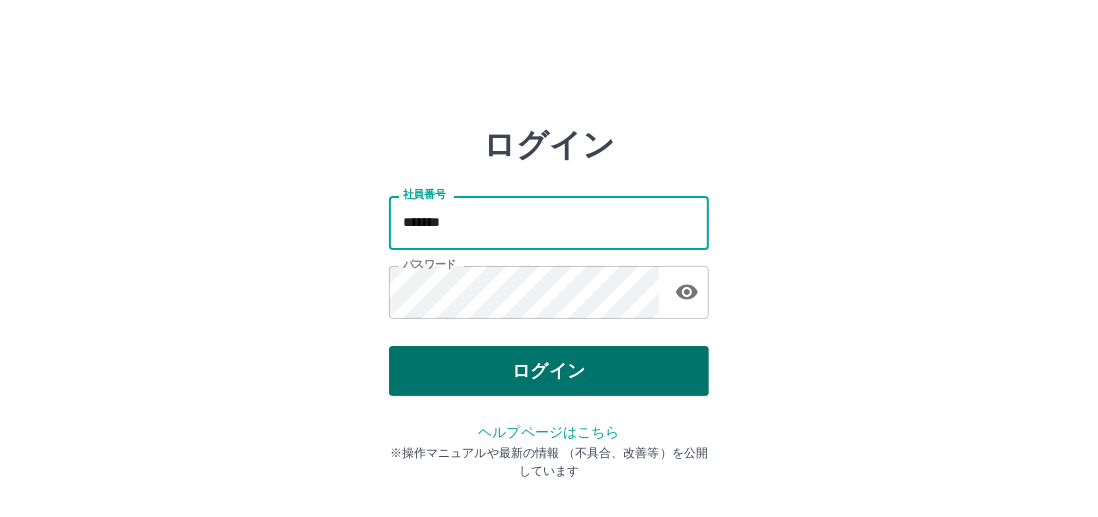 click on "ログイン" at bounding box center [549, 371] 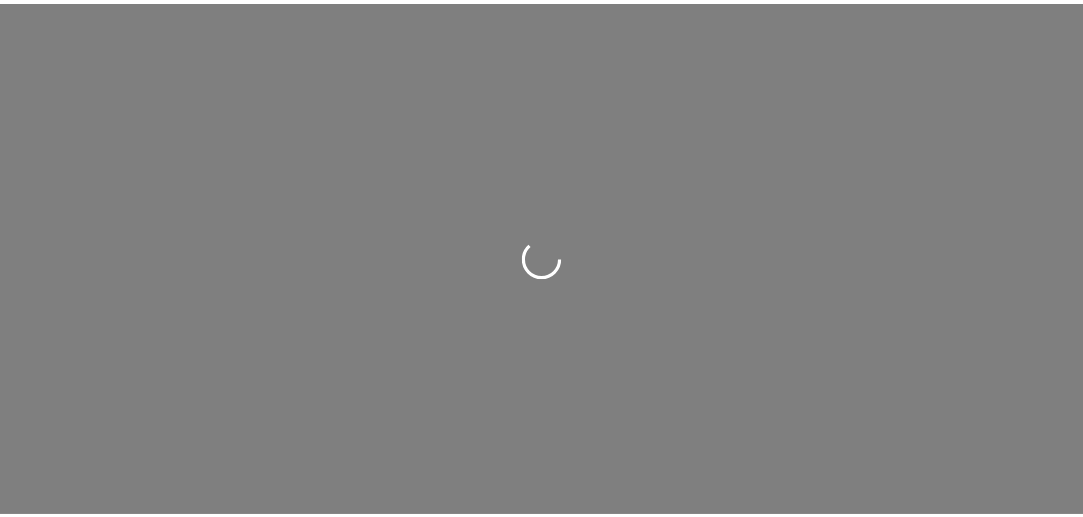 scroll, scrollTop: 0, scrollLeft: 0, axis: both 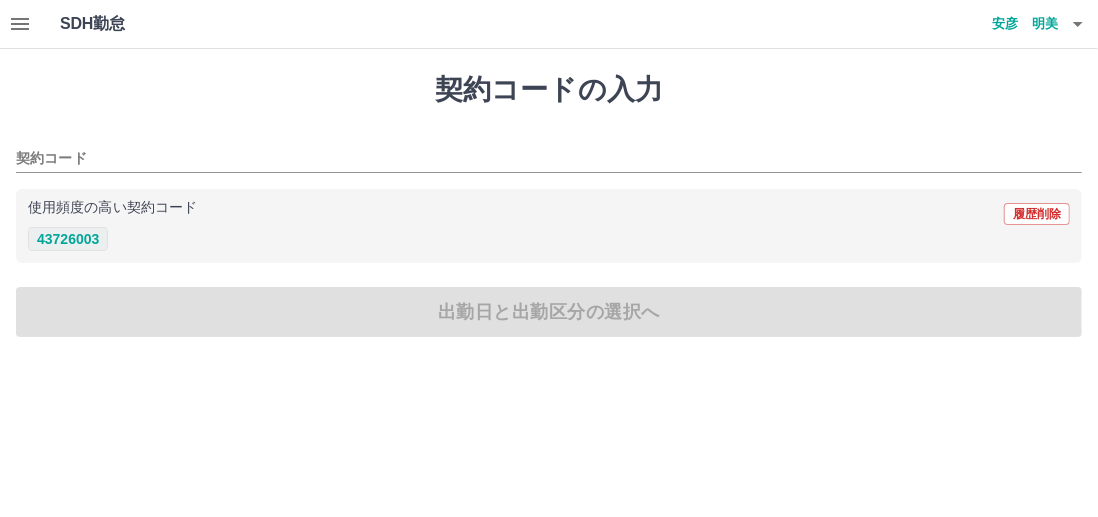 click on "43726003" at bounding box center (68, 239) 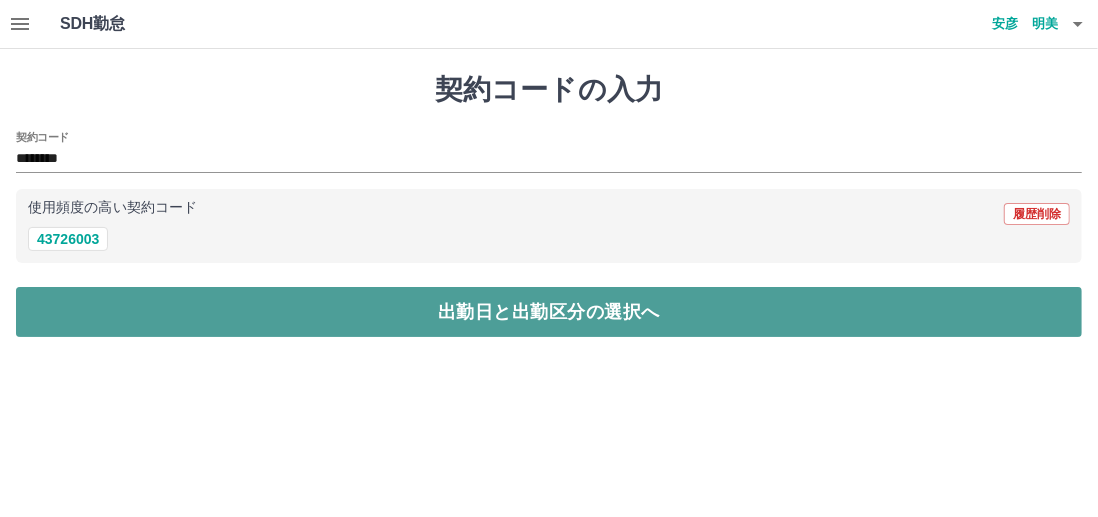click on "出勤日と出勤区分の選択へ" at bounding box center (549, 312) 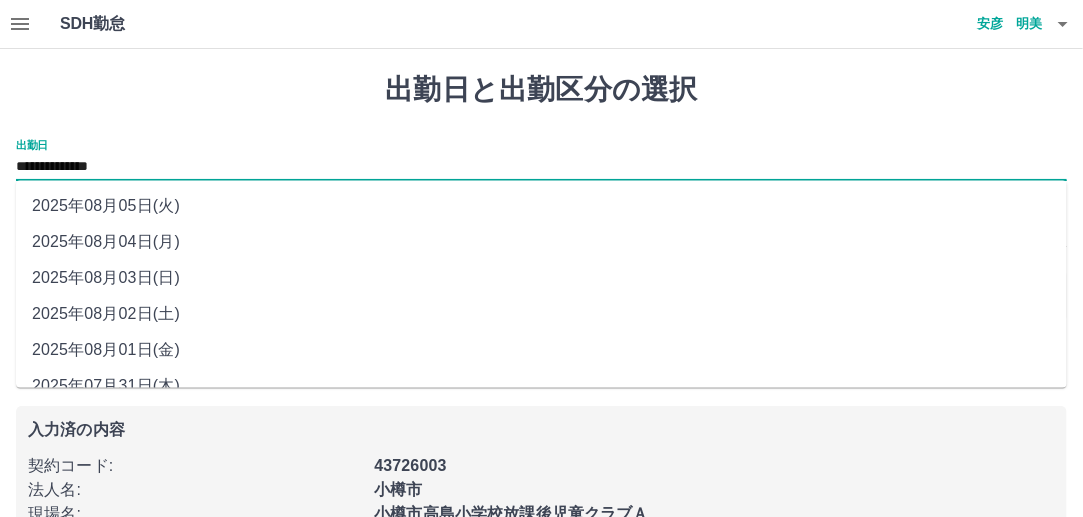 click on "**********" at bounding box center [541, 167] 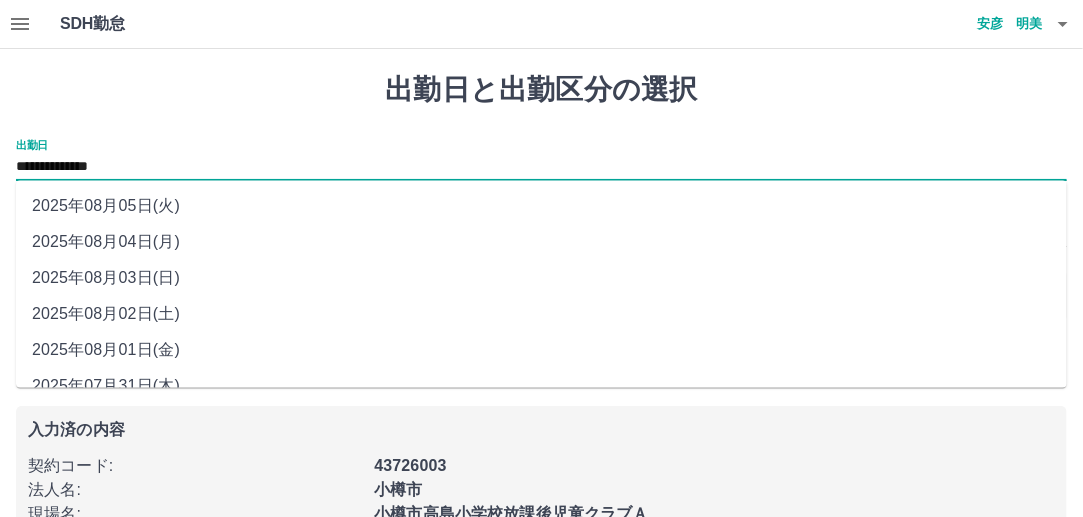 click on "2025年08月03日(日)" at bounding box center [541, 279] 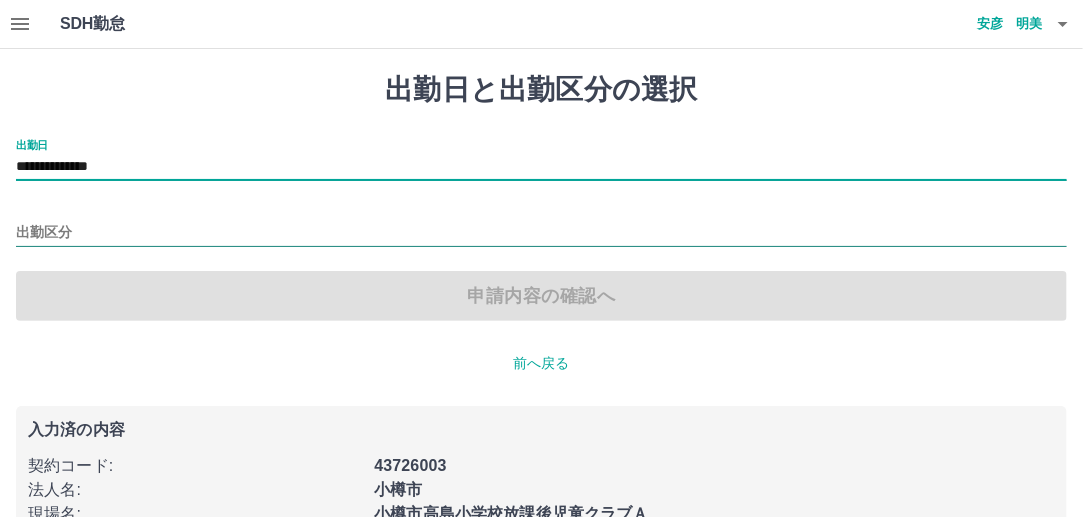 click on "出勤区分" at bounding box center [541, 233] 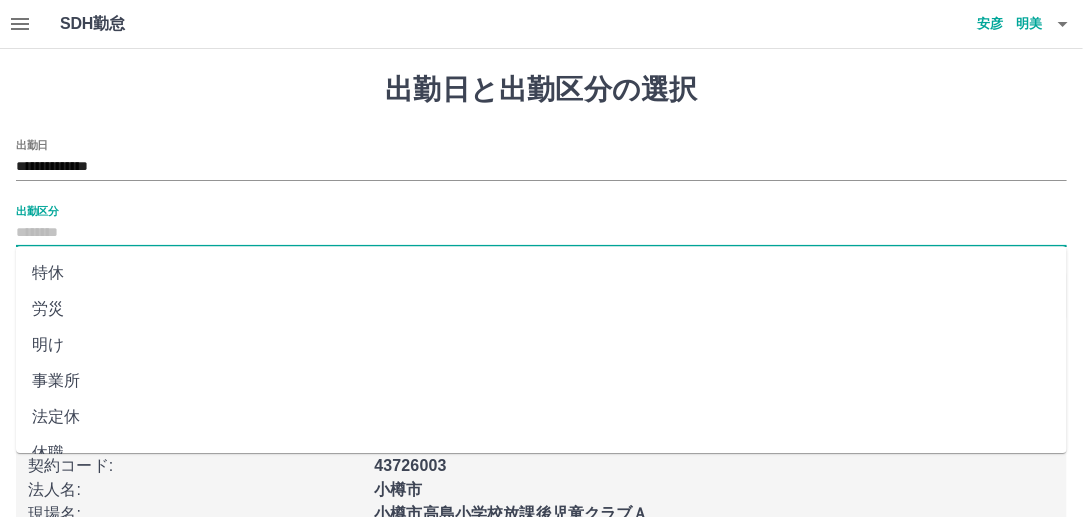 scroll, scrollTop: 457, scrollLeft: 0, axis: vertical 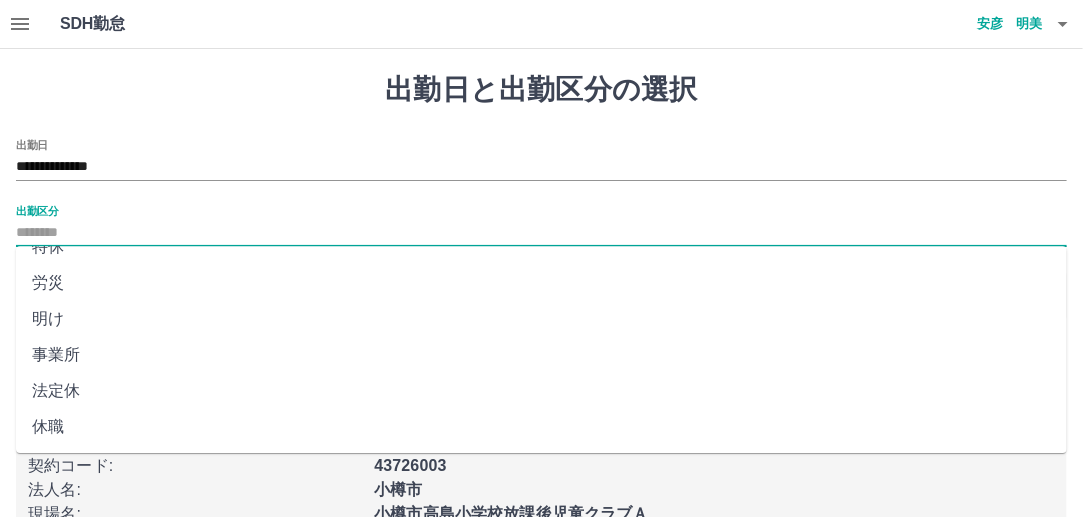 click on "法定休" at bounding box center [541, 391] 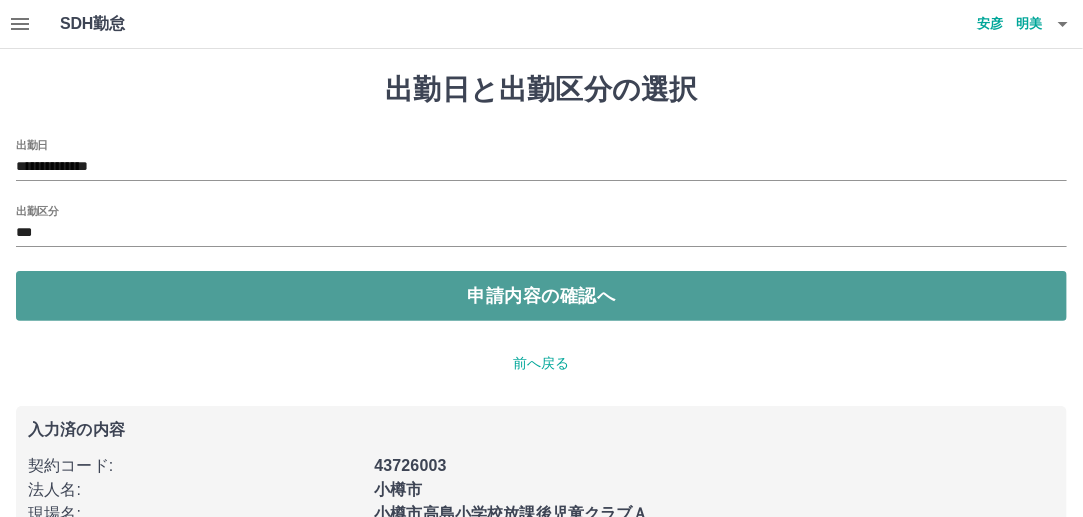 click on "申請内容の確認へ" at bounding box center [541, 296] 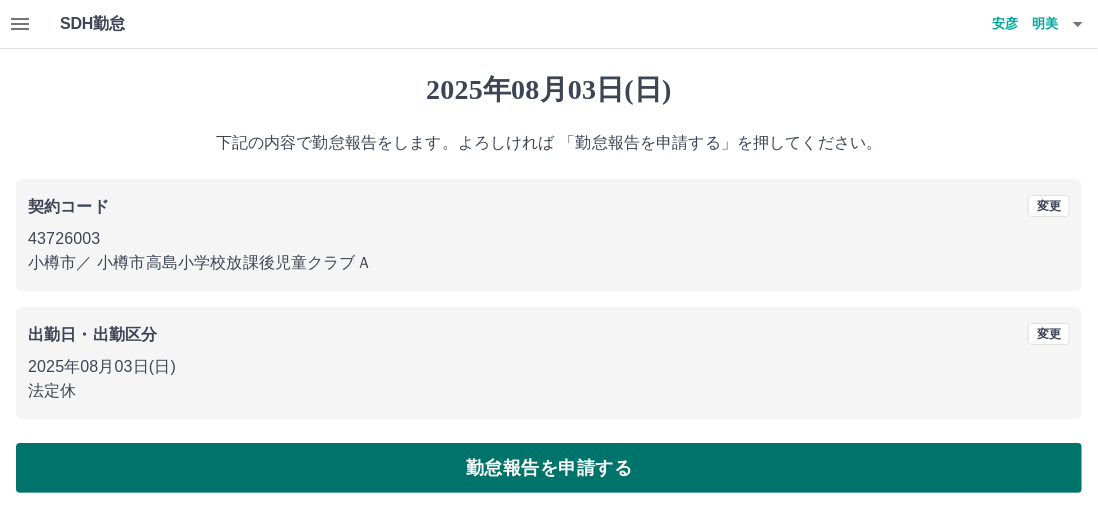 click on "勤怠報告を申請する" at bounding box center [549, 468] 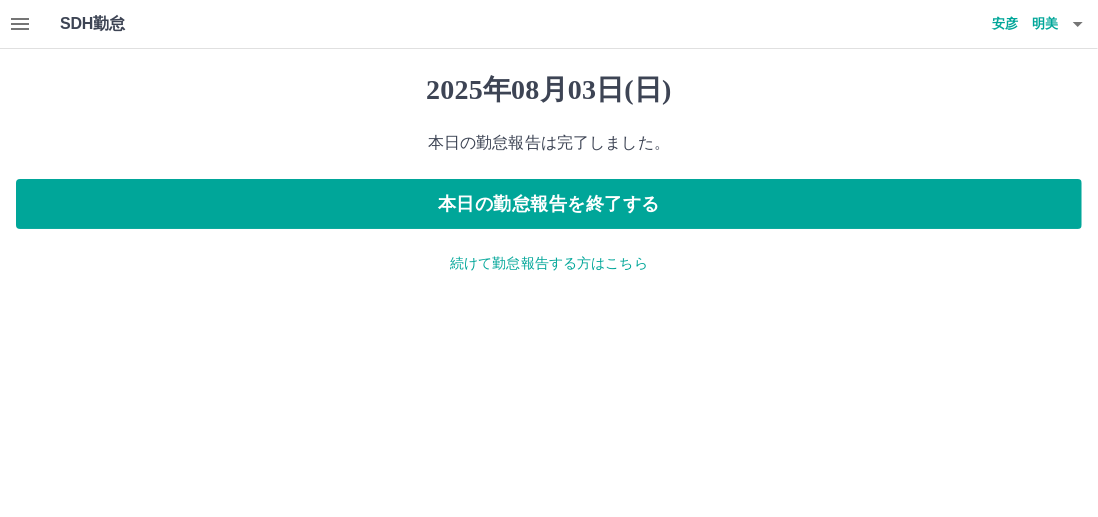 click on "続けて勤怠報告する方はこちら" at bounding box center [549, 263] 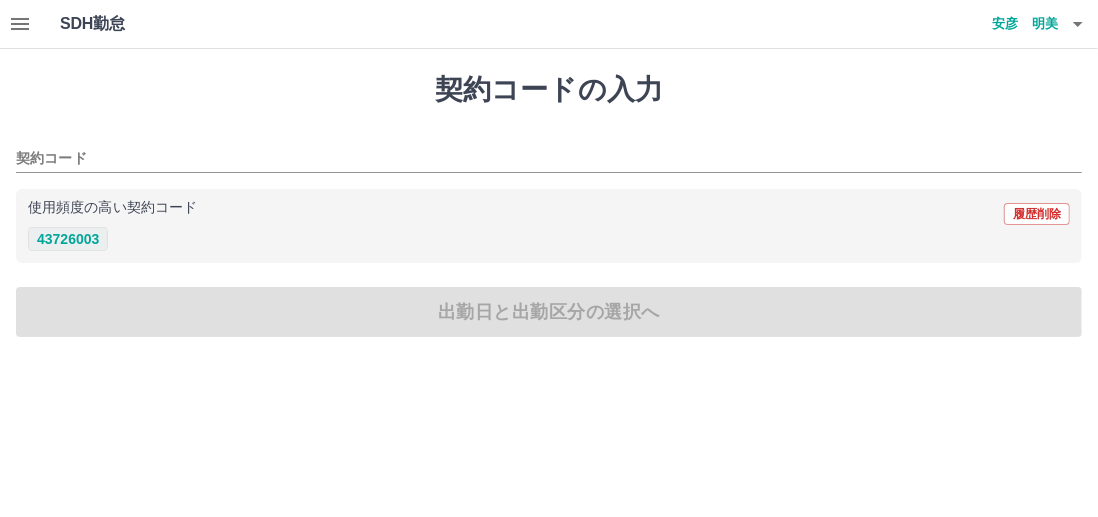 click on "43726003" at bounding box center [68, 239] 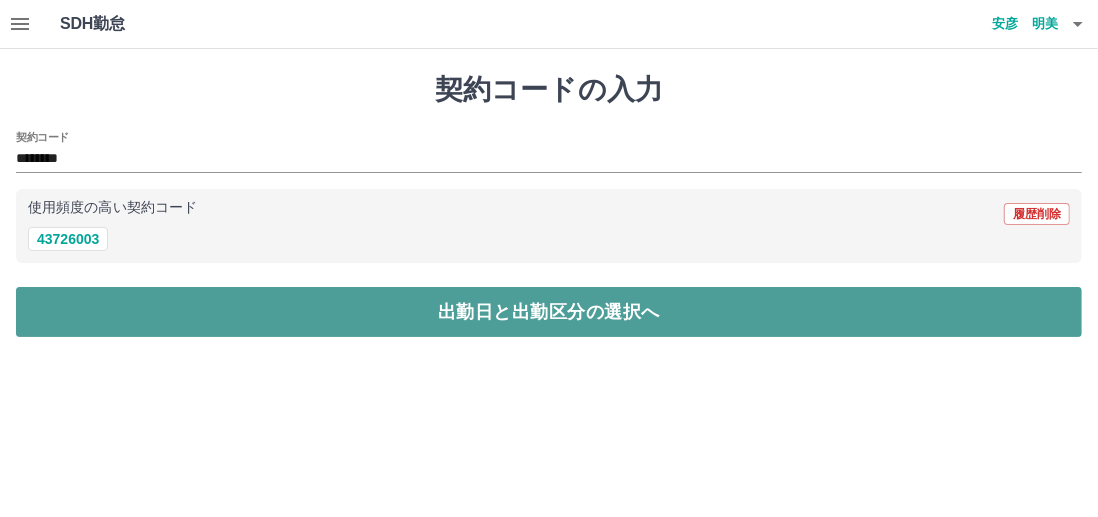 click on "出勤日と出勤区分の選択へ" at bounding box center [549, 312] 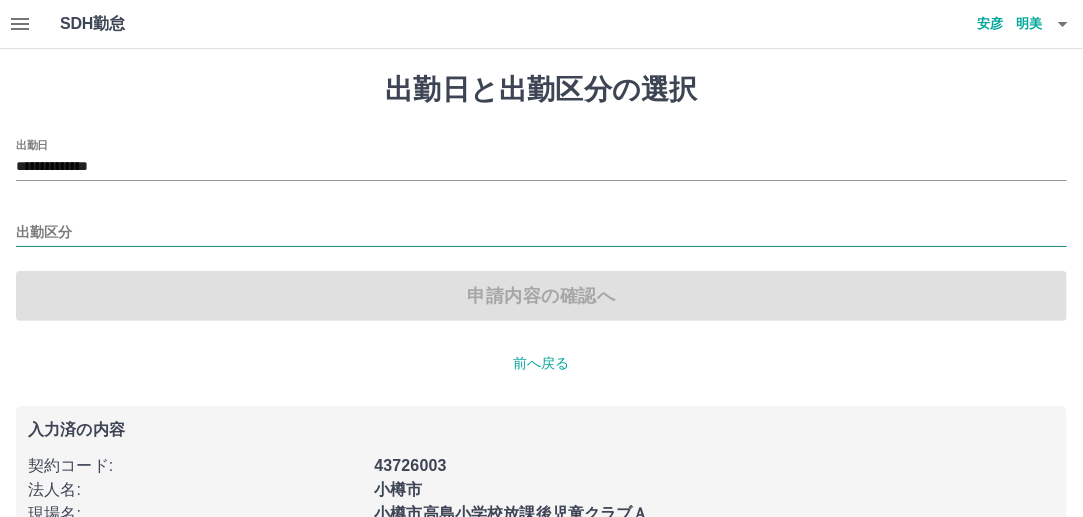 drag, startPoint x: 88, startPoint y: 223, endPoint x: 101, endPoint y: 235, distance: 17.691807 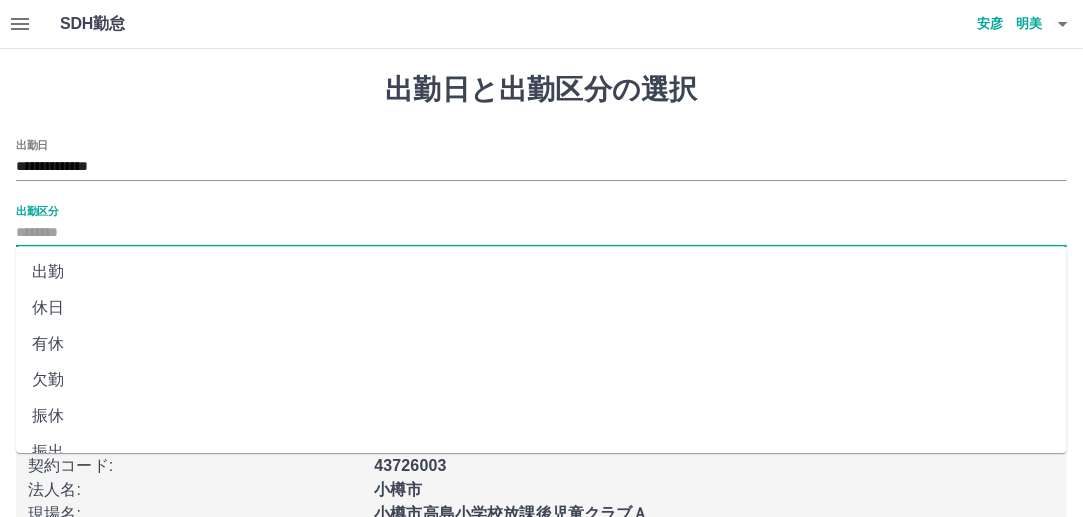 click on "出勤" at bounding box center [541, 272] 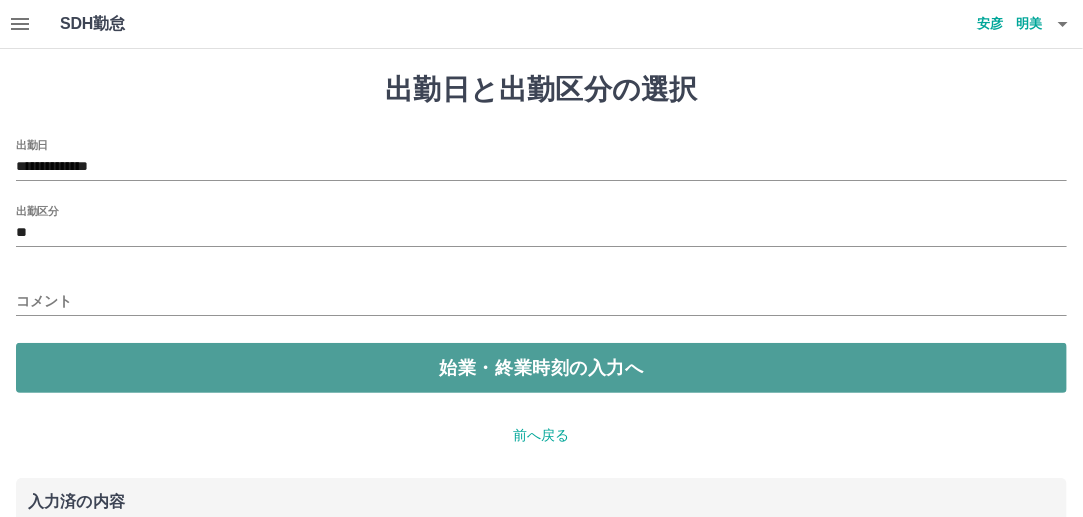 drag, startPoint x: 498, startPoint y: 372, endPoint x: 445, endPoint y: 373, distance: 53.009434 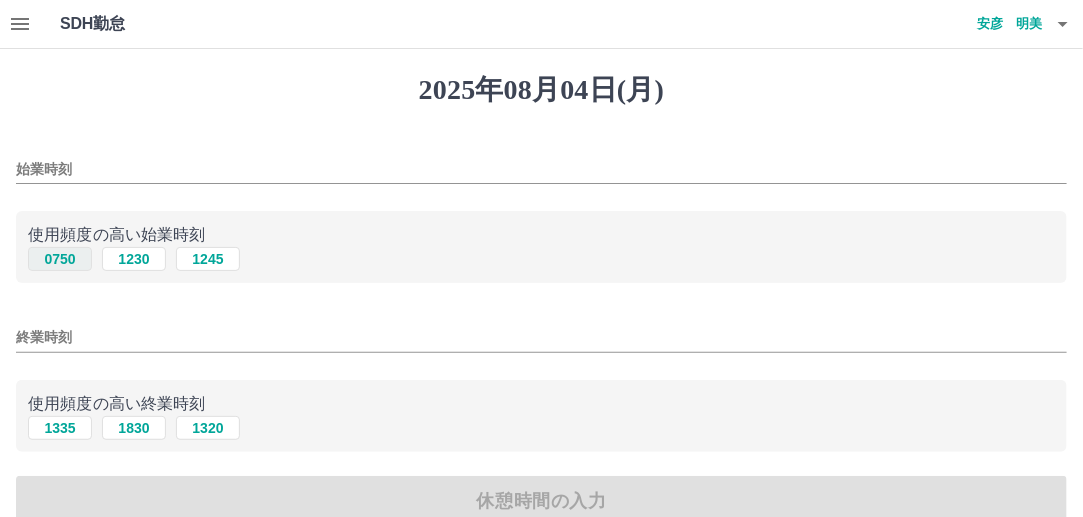 click on "0750" at bounding box center [60, 259] 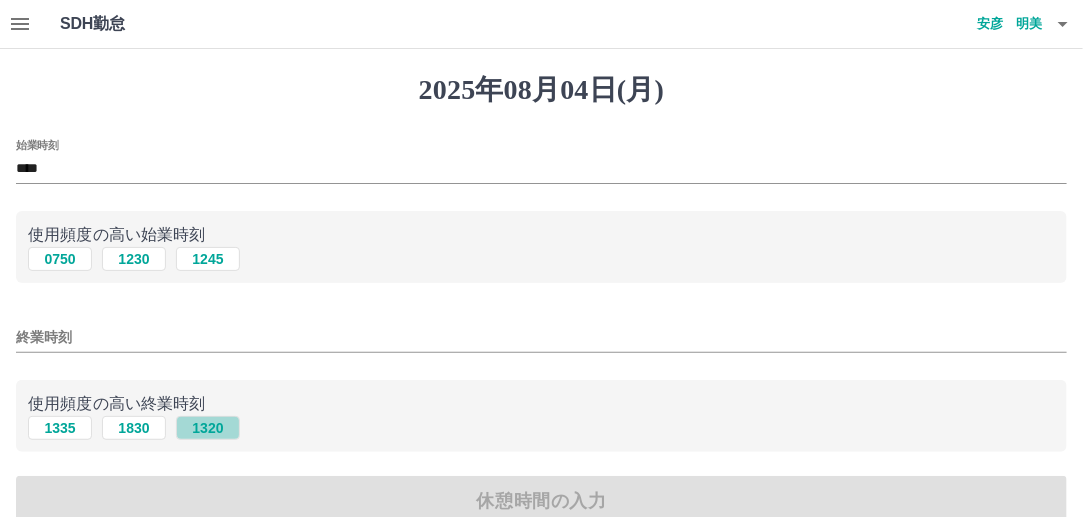 click on "1320" at bounding box center (208, 428) 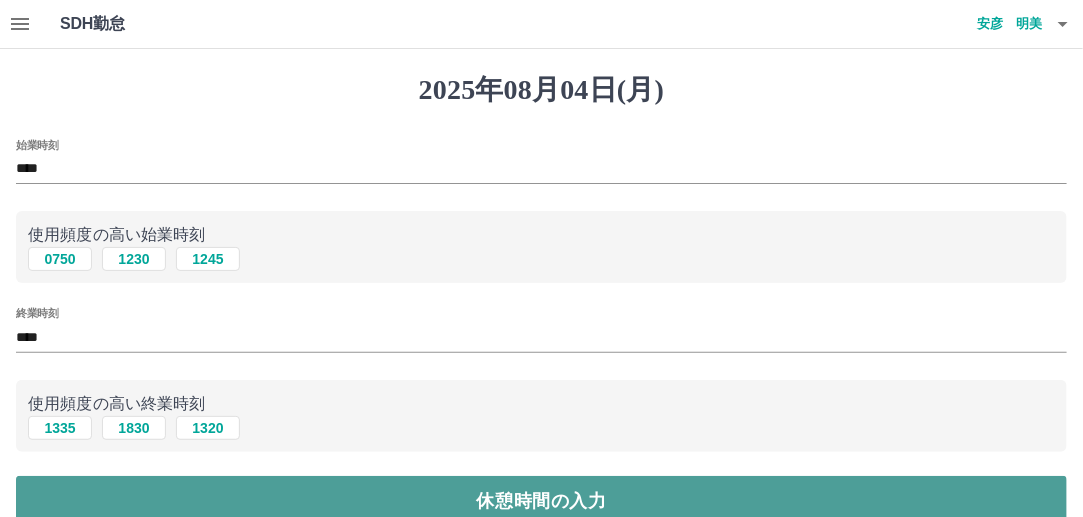 click on "休憩時間の入力" at bounding box center (541, 501) 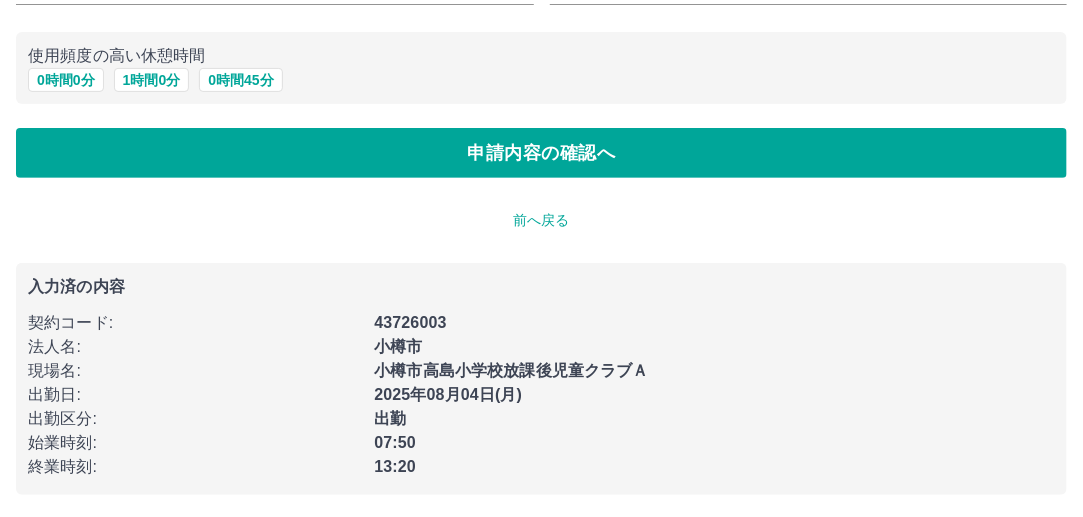 scroll, scrollTop: 181, scrollLeft: 0, axis: vertical 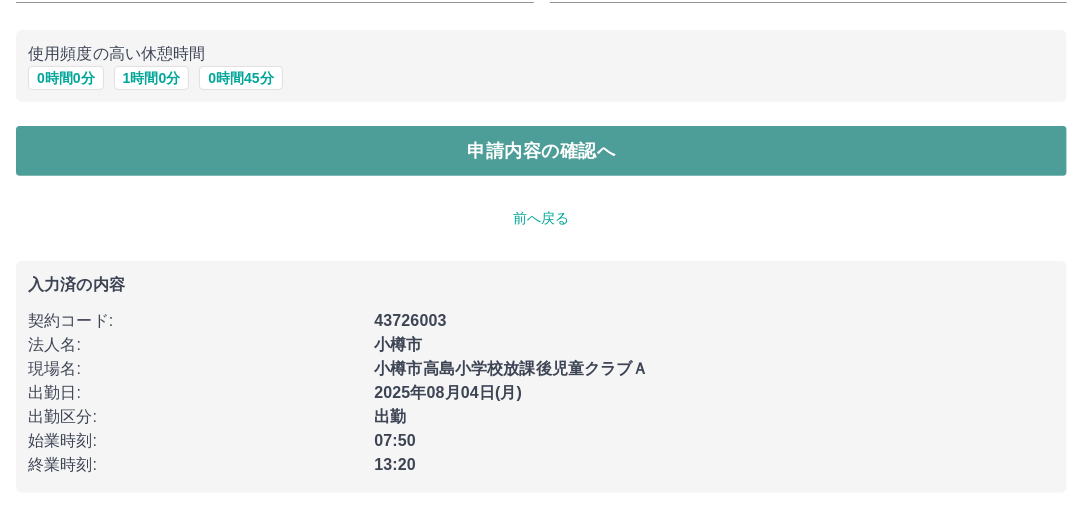click on "申請内容の確認へ" at bounding box center (541, 151) 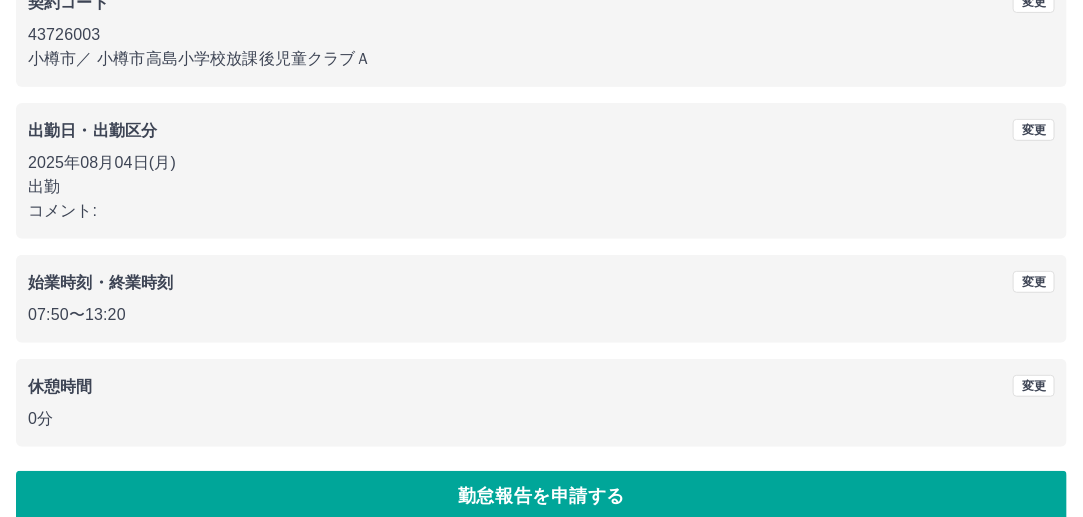 scroll, scrollTop: 230, scrollLeft: 0, axis: vertical 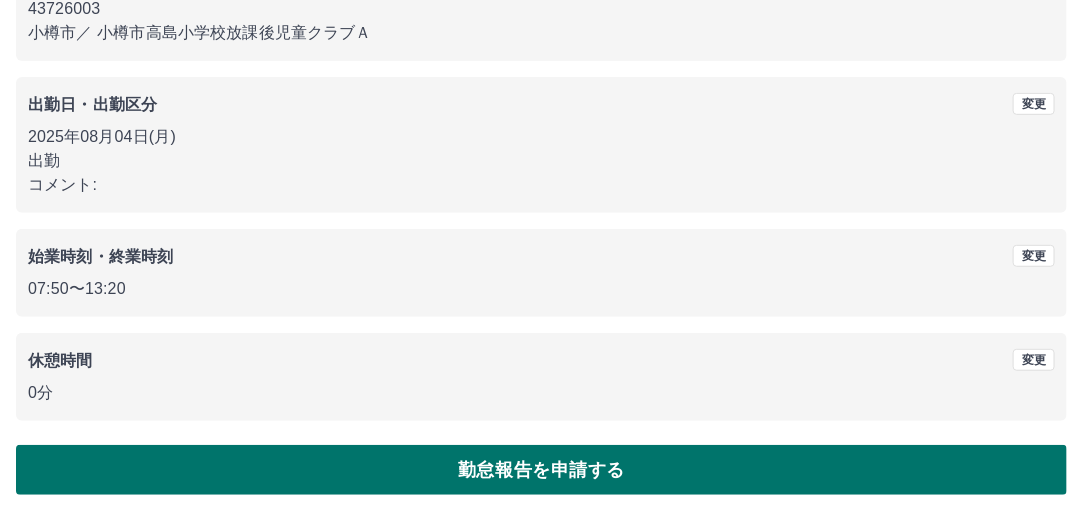click on "勤怠報告を申請する" at bounding box center [541, 470] 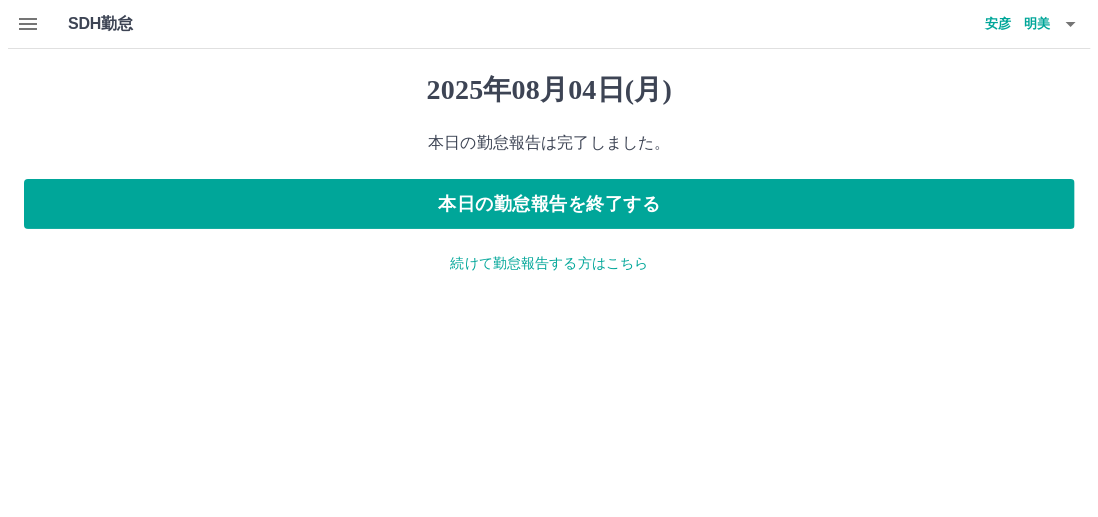 scroll, scrollTop: 0, scrollLeft: 0, axis: both 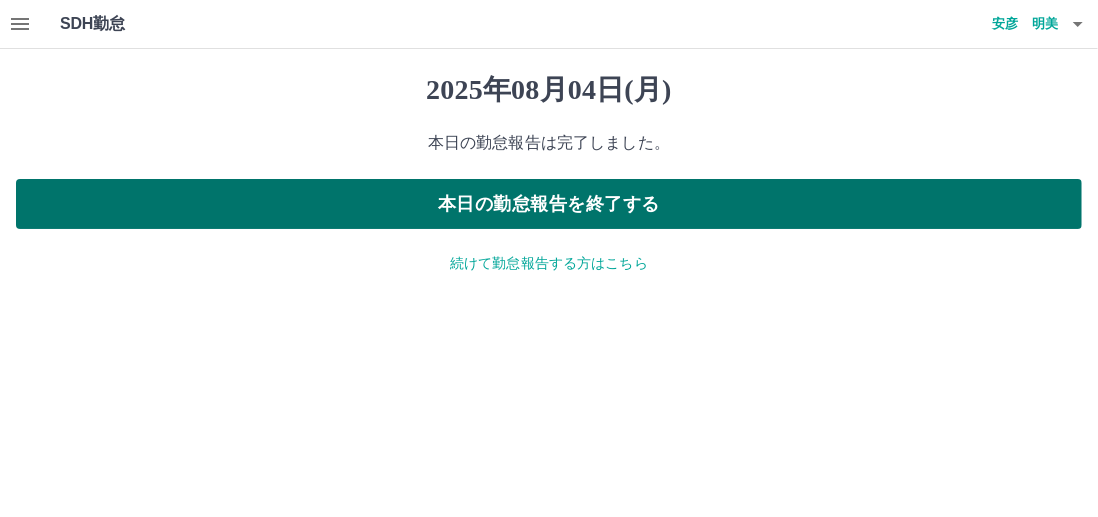 click on "本日の勤怠報告を終了する" at bounding box center (549, 204) 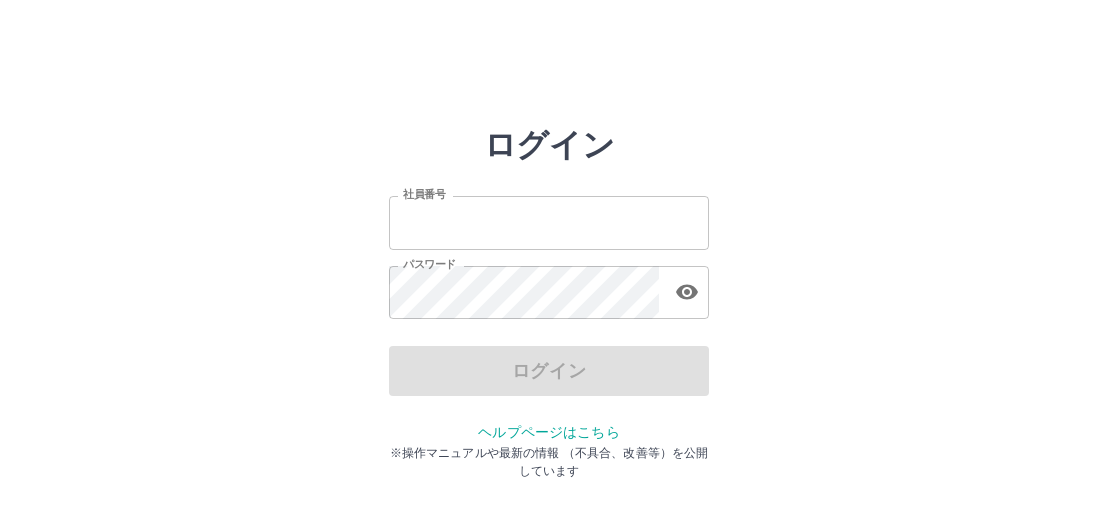 scroll, scrollTop: 0, scrollLeft: 0, axis: both 